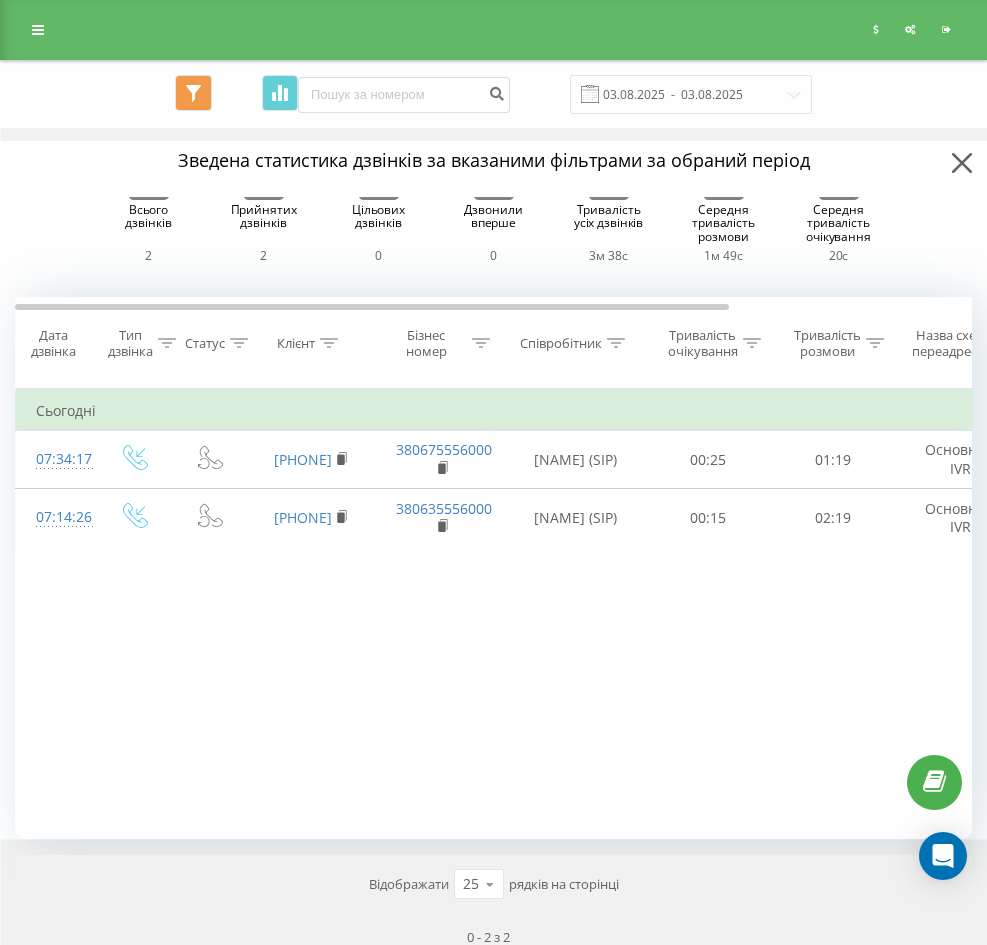 scroll, scrollTop: 535, scrollLeft: 0, axis: vertical 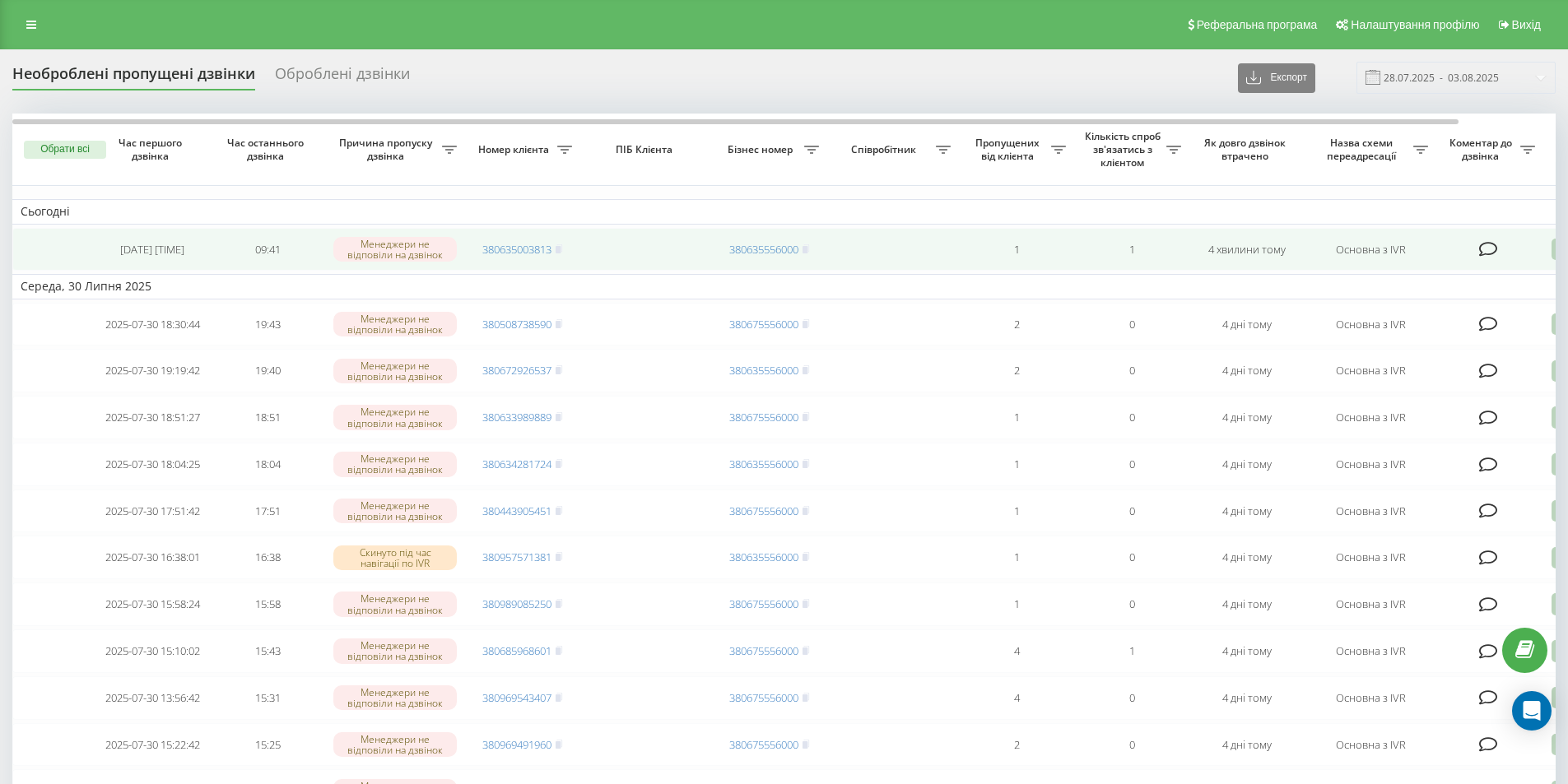 click at bounding box center (1561, 249) 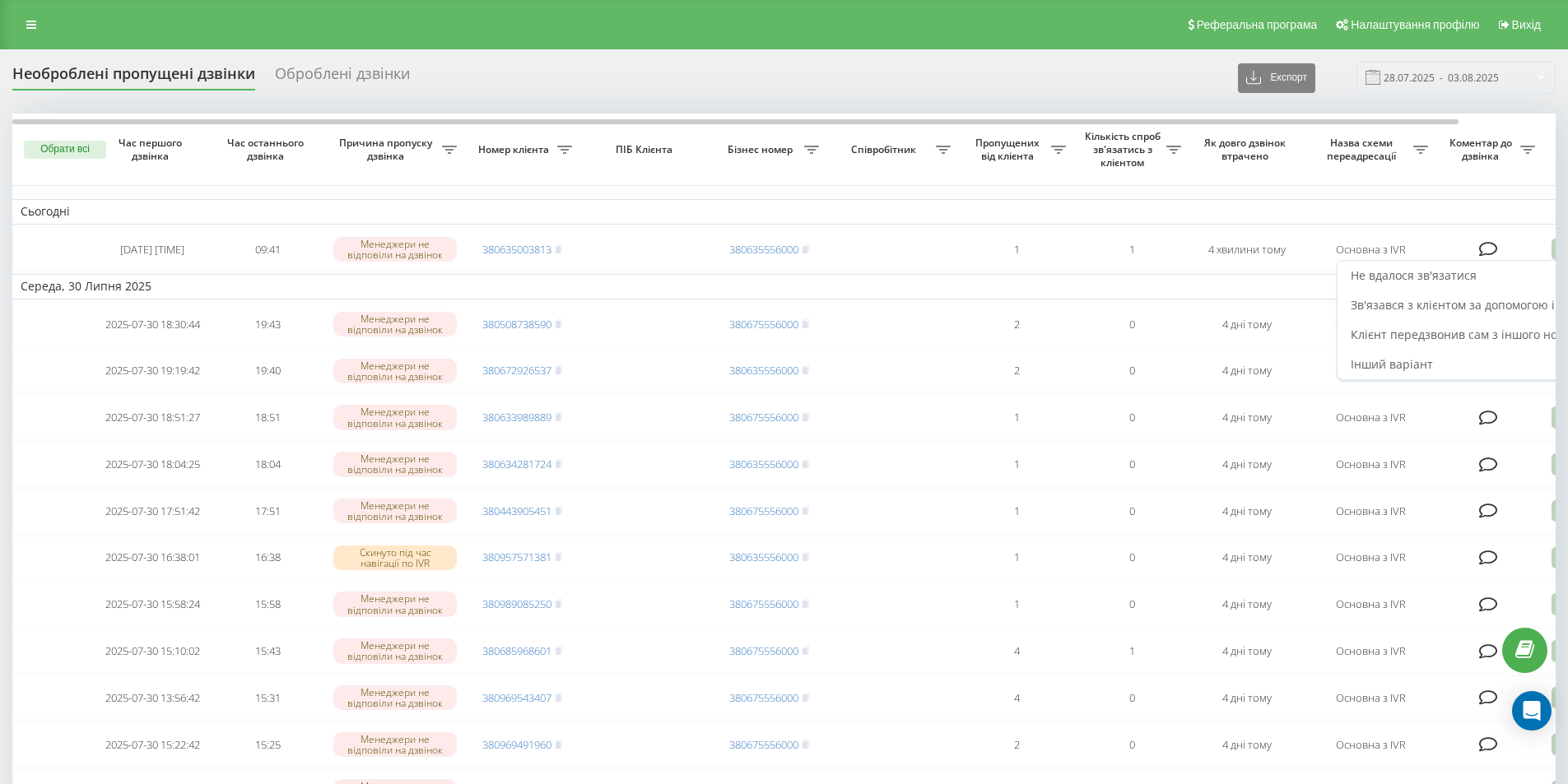 drag, startPoint x: 1486, startPoint y: 267, endPoint x: 1340, endPoint y: 267, distance: 146 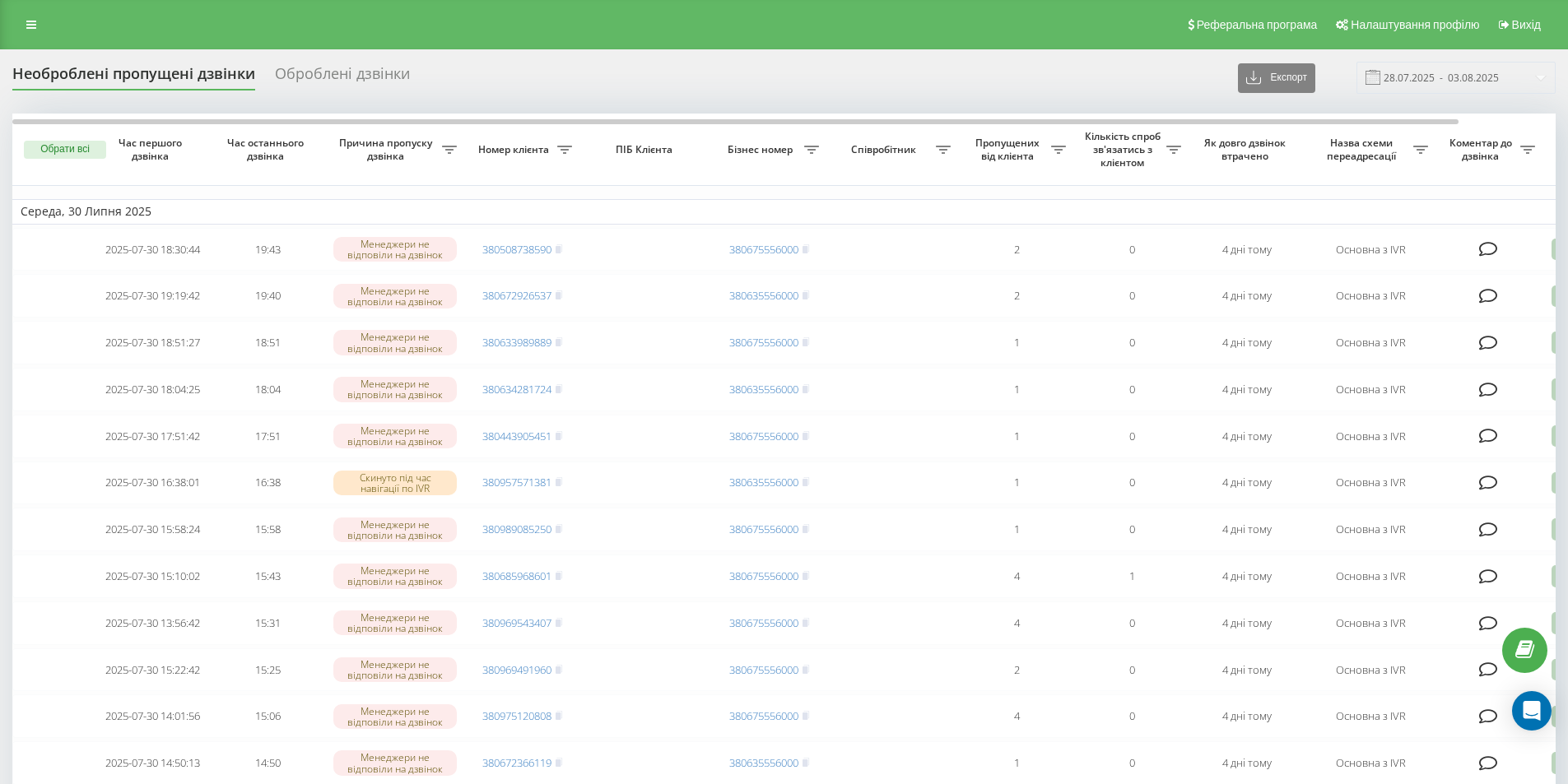 click on "Оброблені дзвінки" at bounding box center [342, 77] 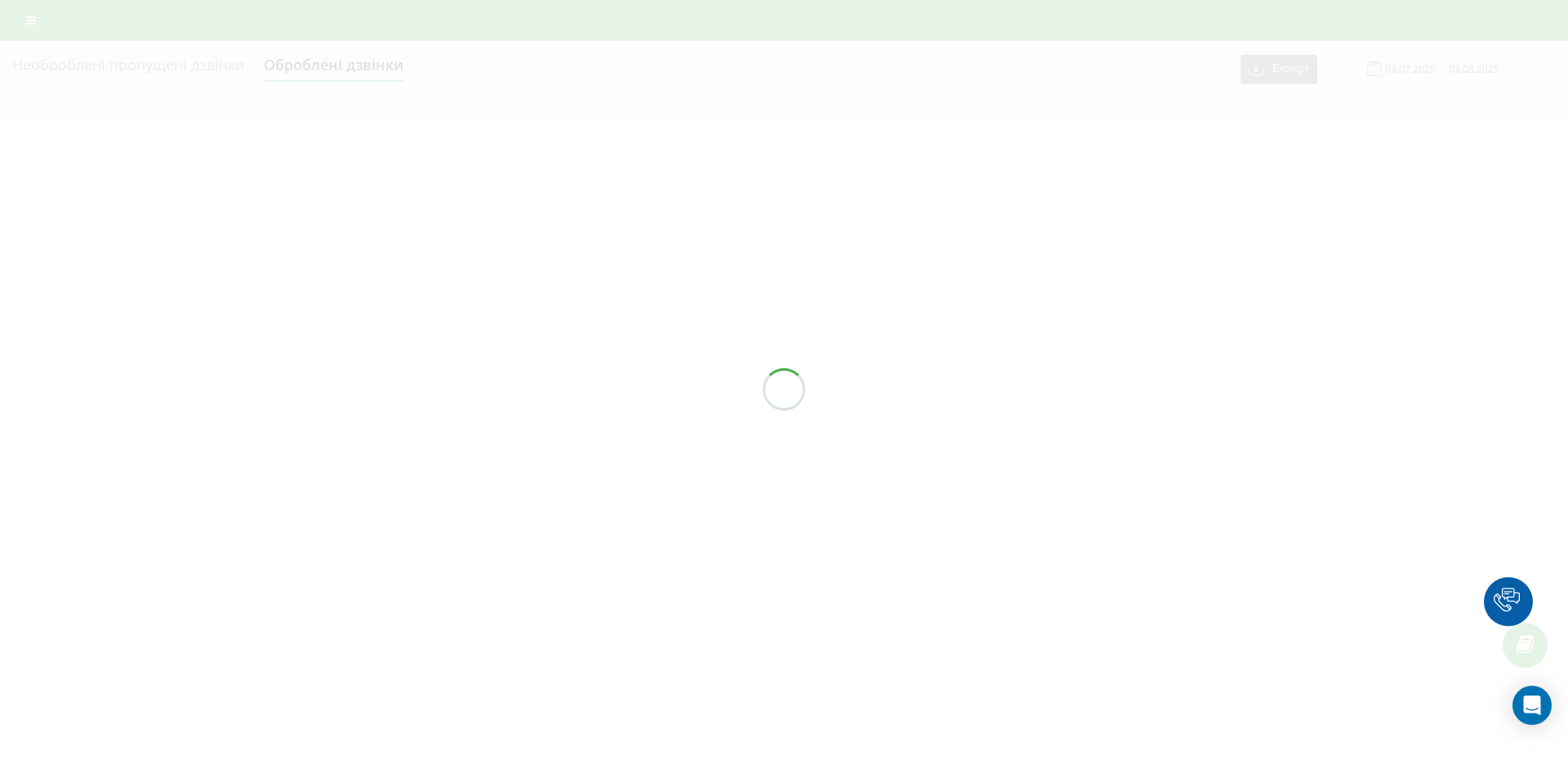 scroll, scrollTop: 0, scrollLeft: 0, axis: both 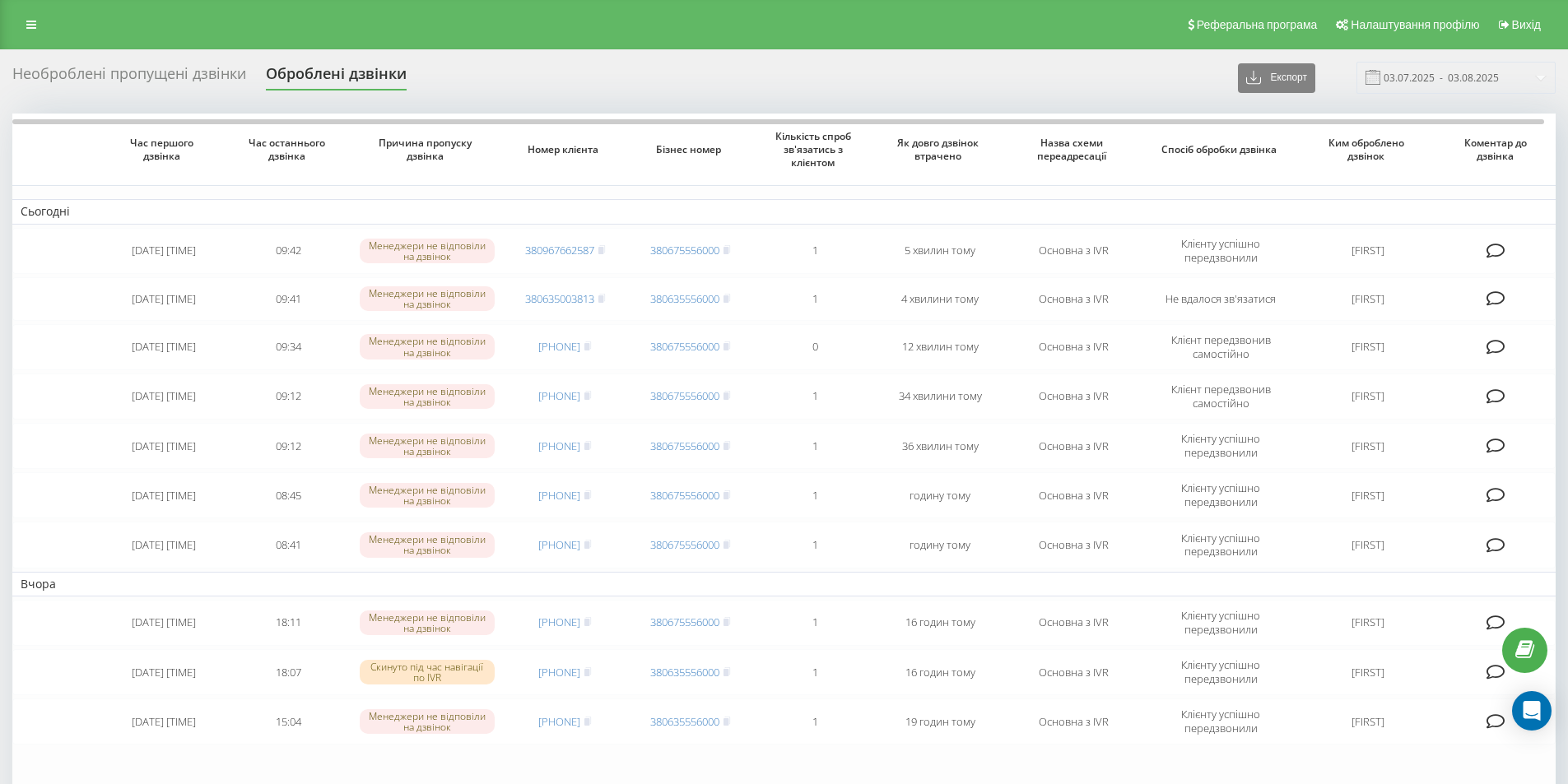 click on "Необроблені пропущені дзвінки" at bounding box center [129, 77] 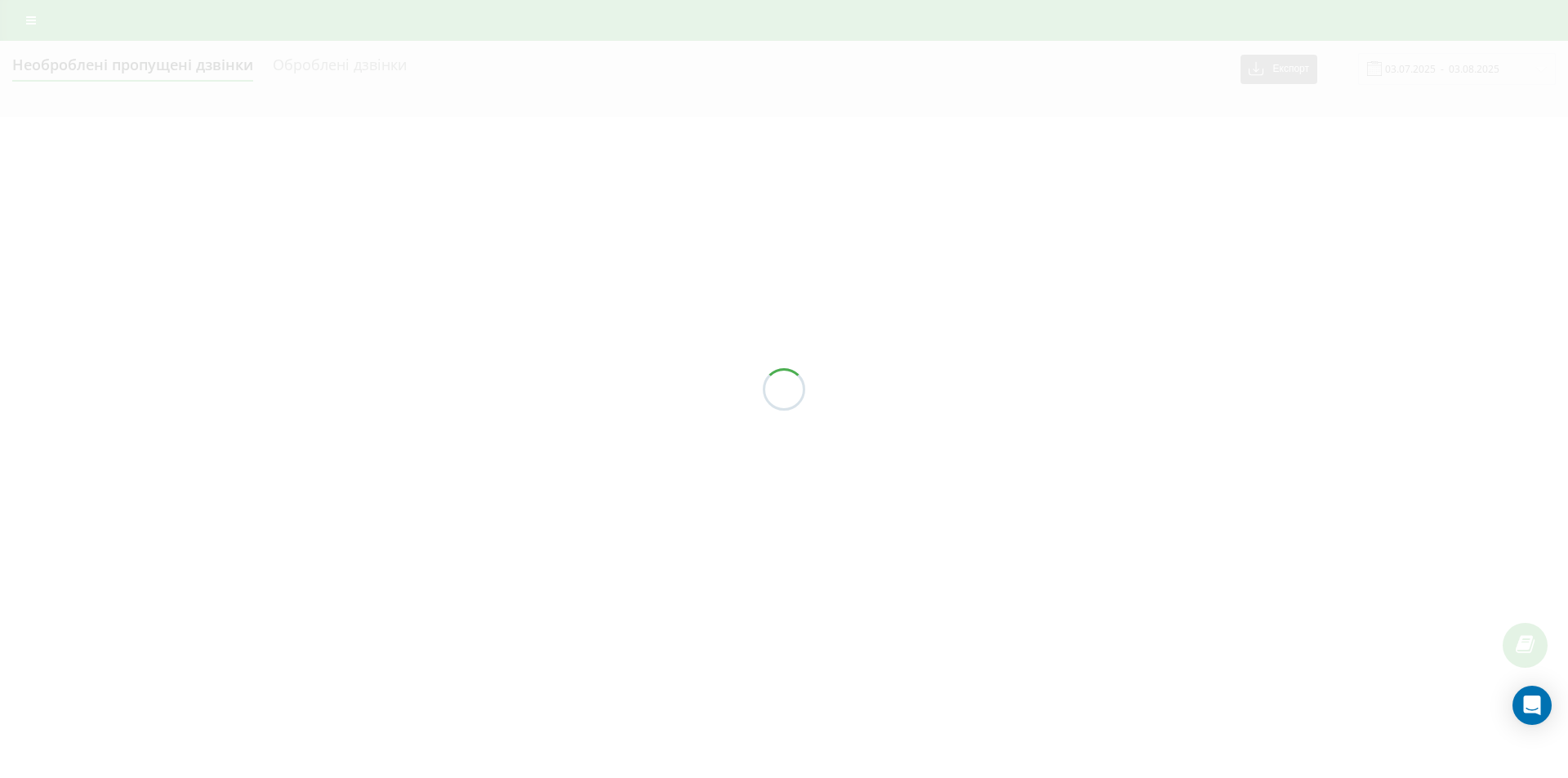scroll, scrollTop: 0, scrollLeft: 0, axis: both 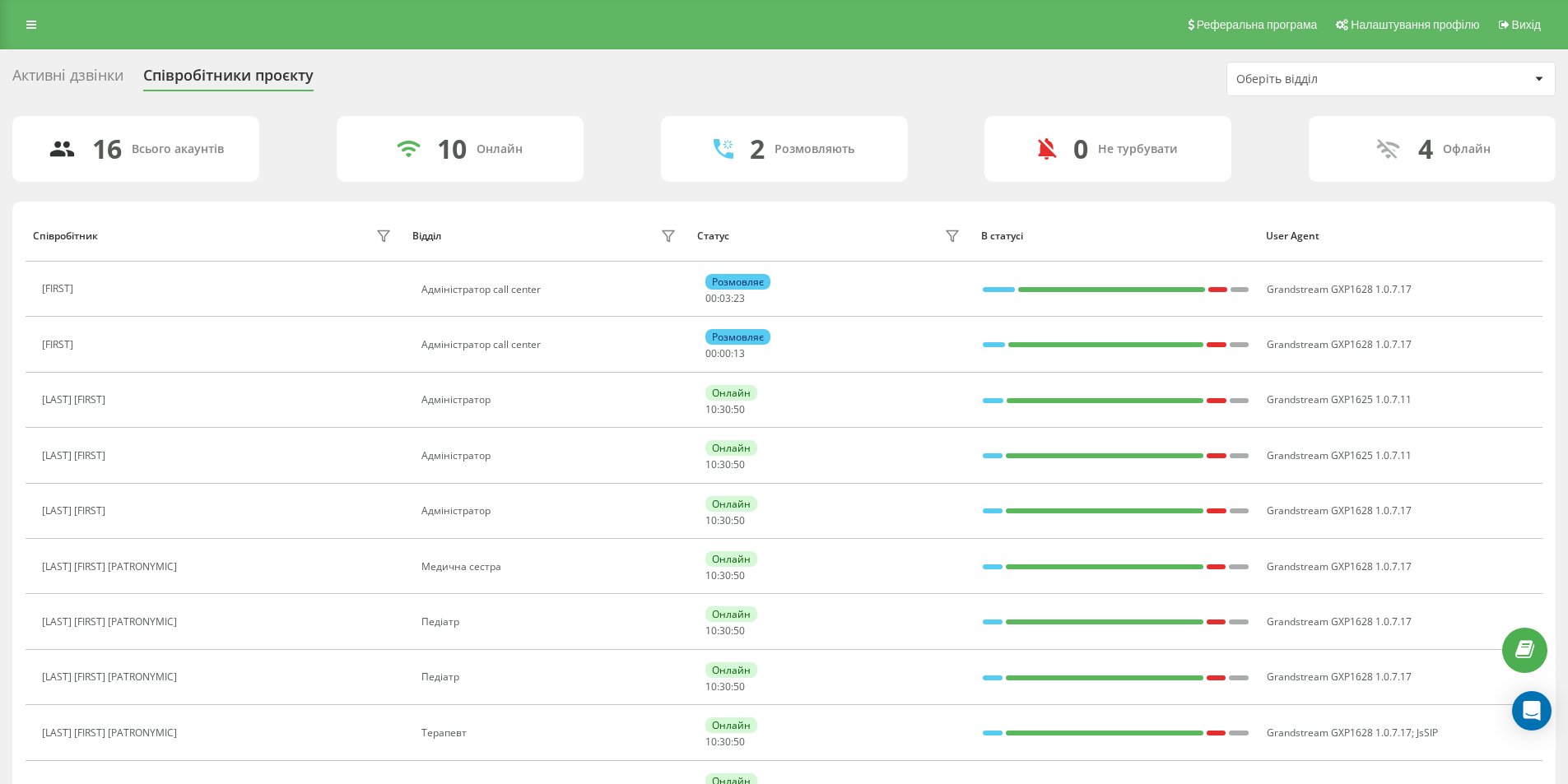 click on "Активні дзвінки" at bounding box center [67, 79] 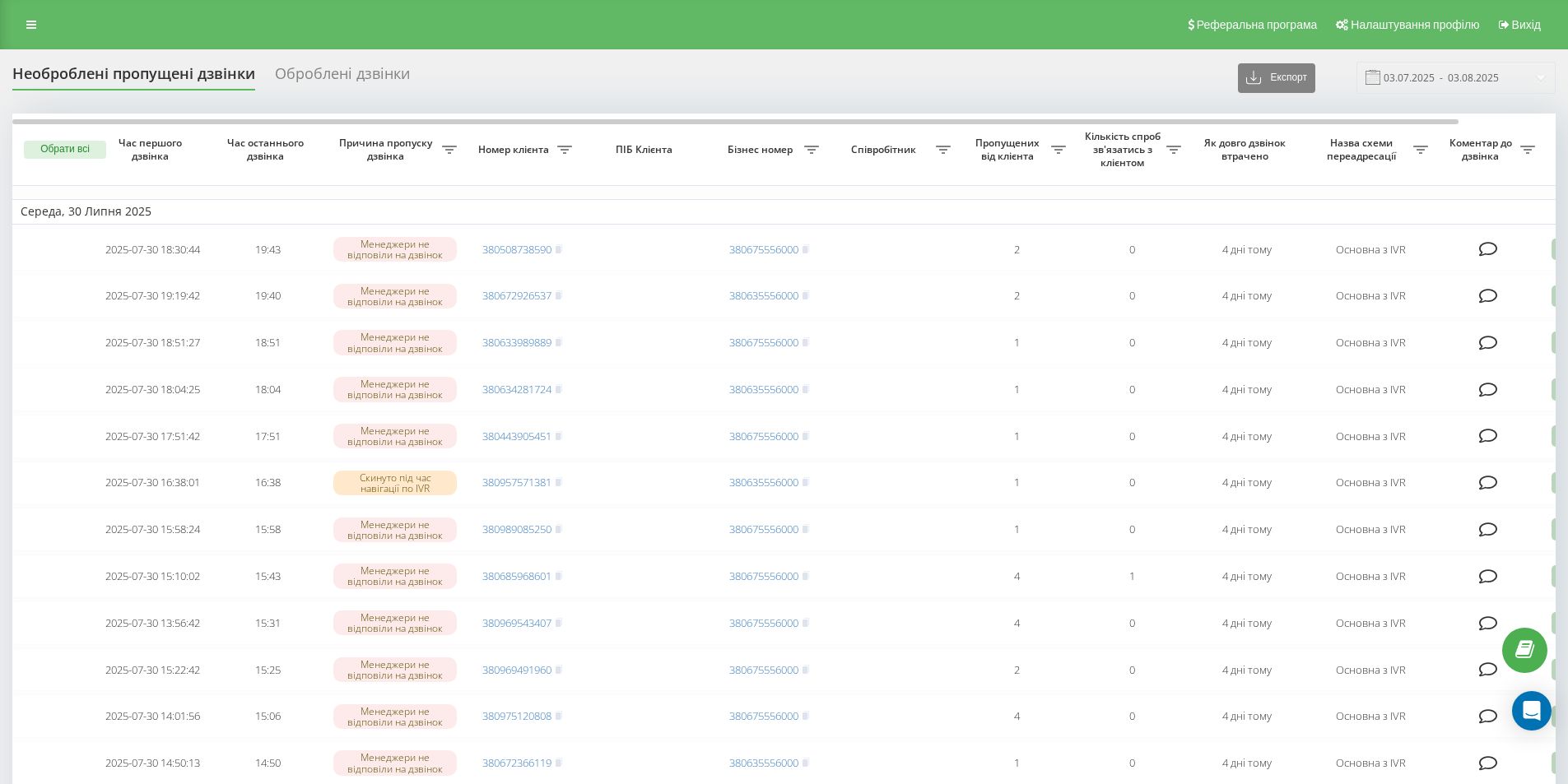 scroll, scrollTop: 0, scrollLeft: 0, axis: both 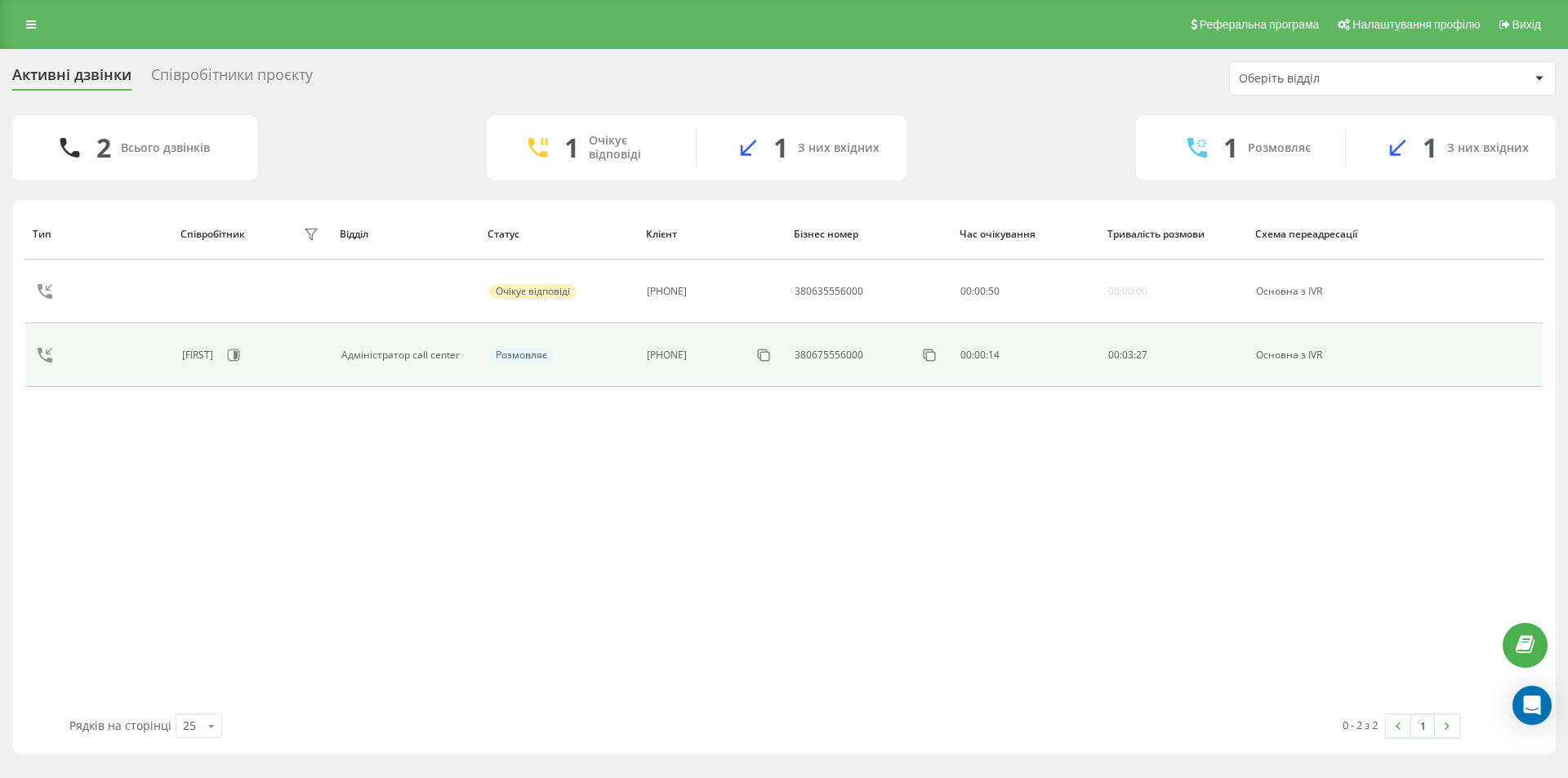 click on "380938079764" at bounding box center (711, 355) 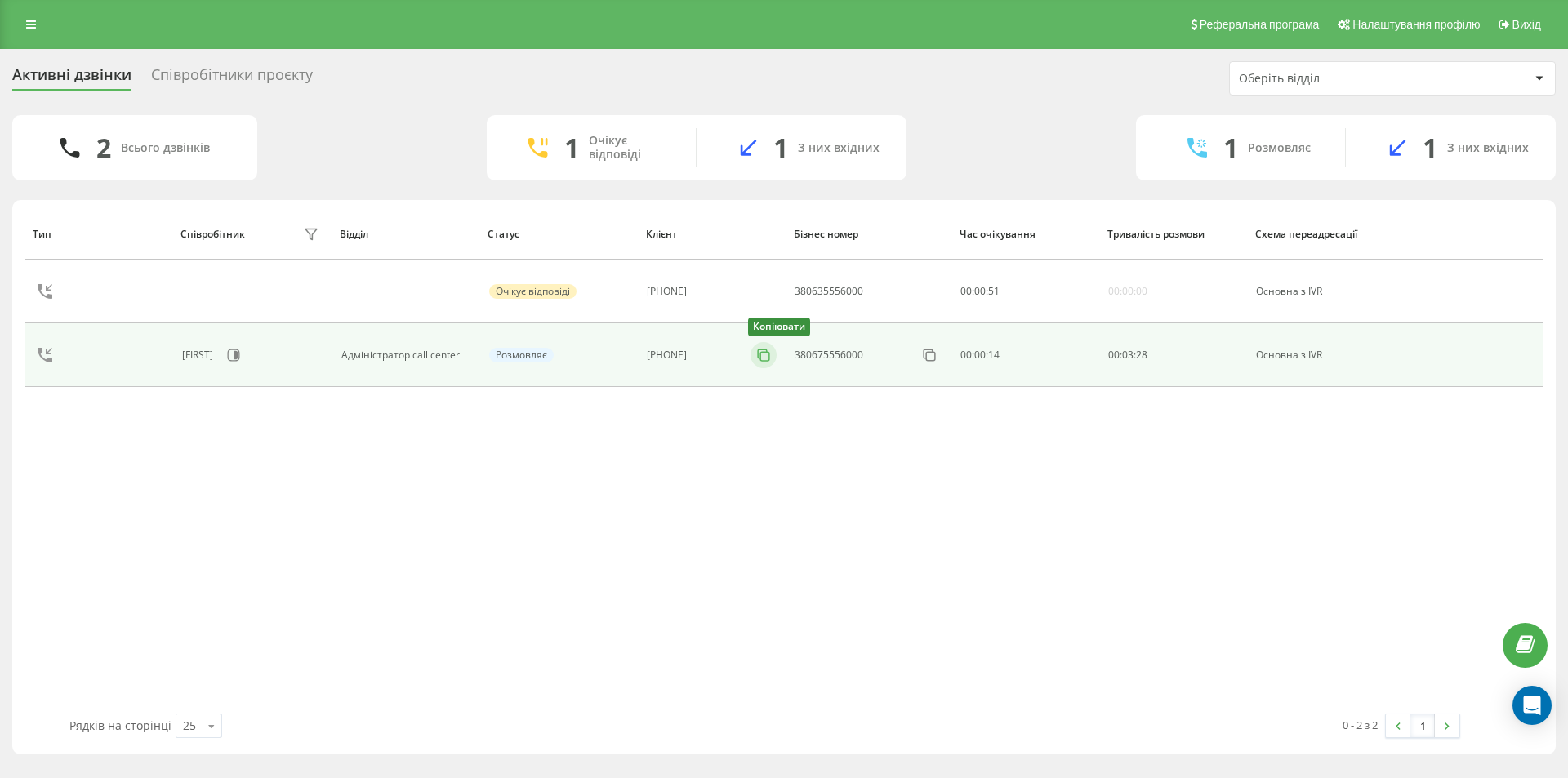 click 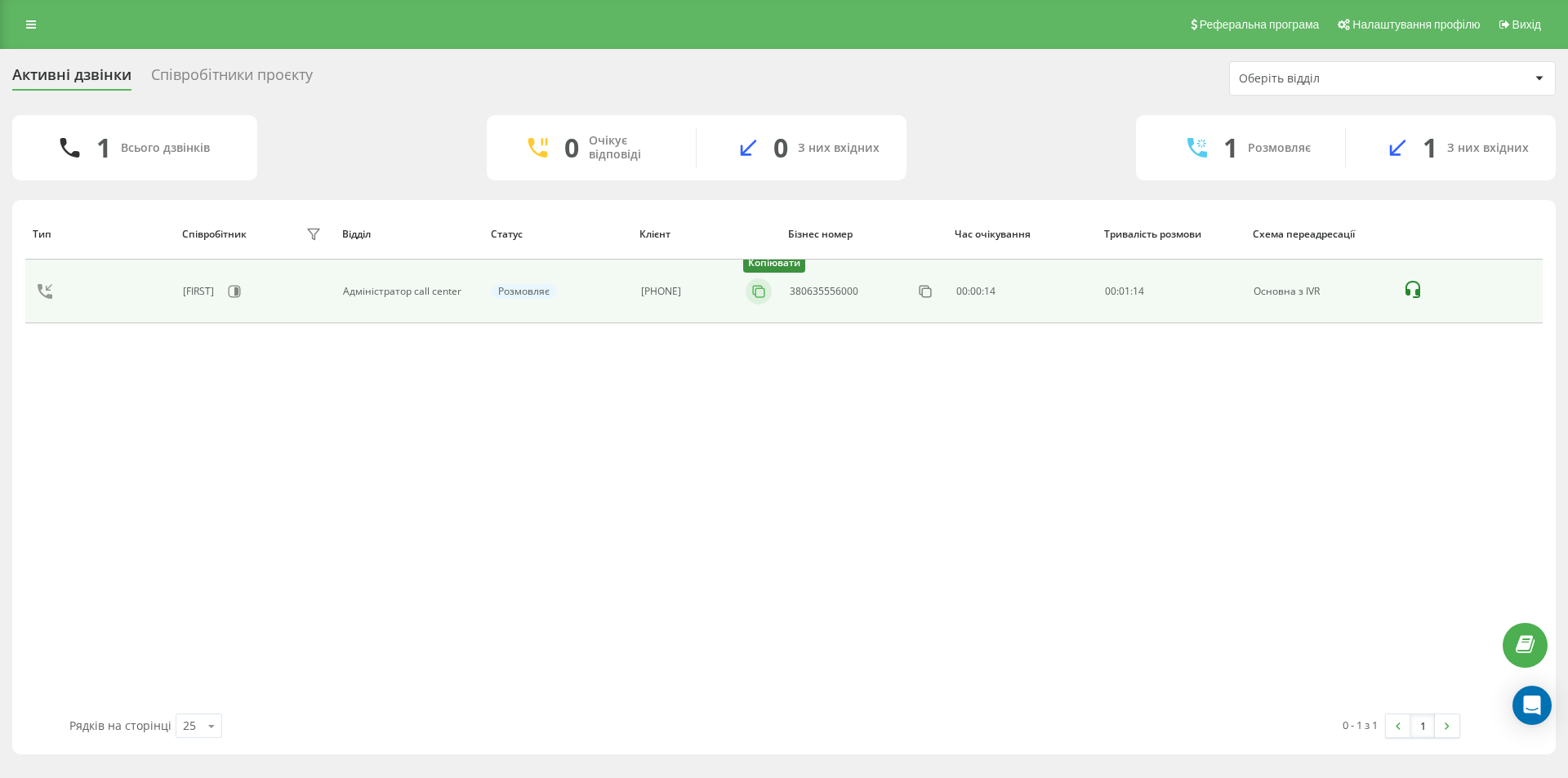 click 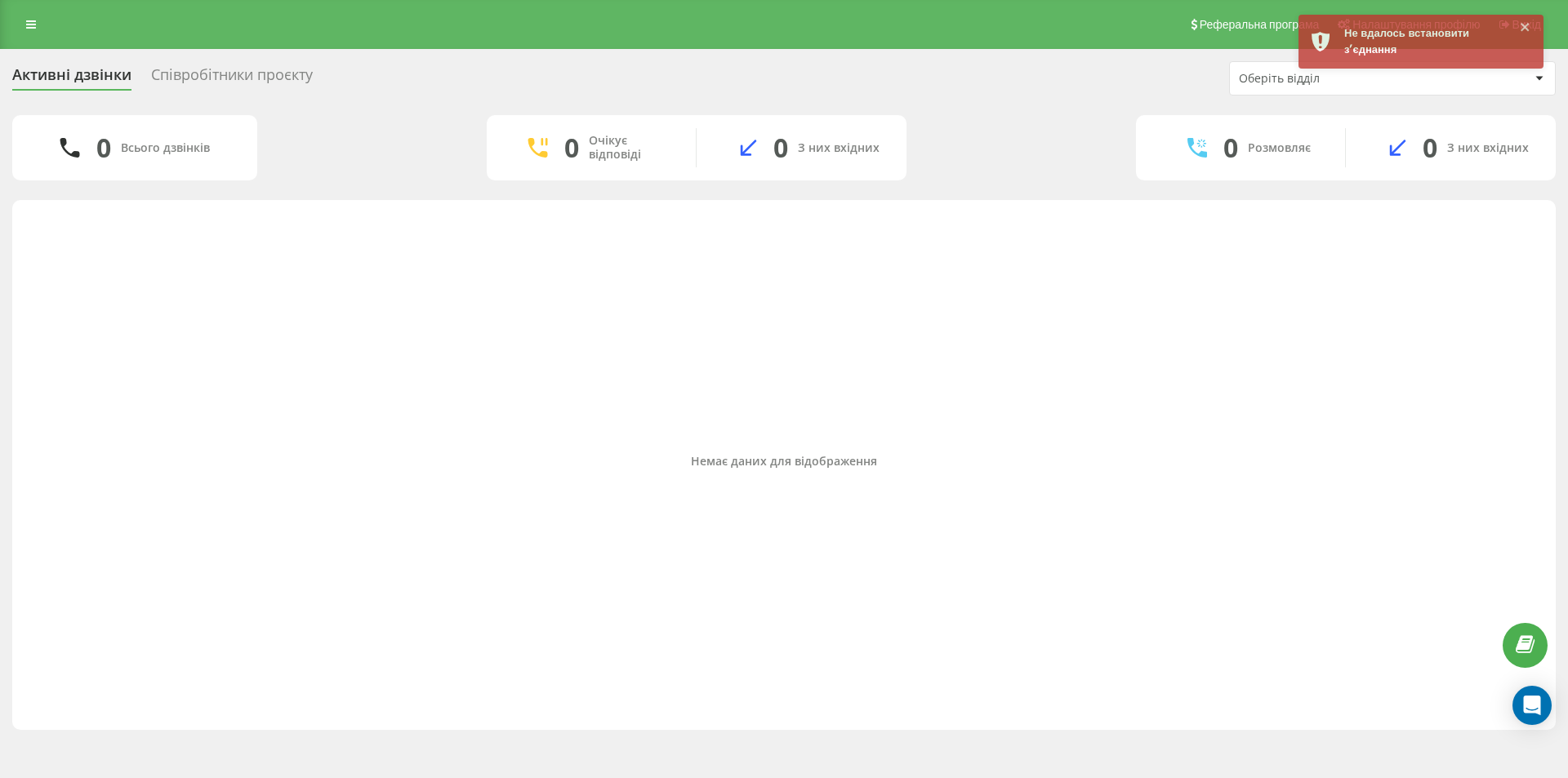 click on "Немає даних для відображення" at bounding box center [784, 460] 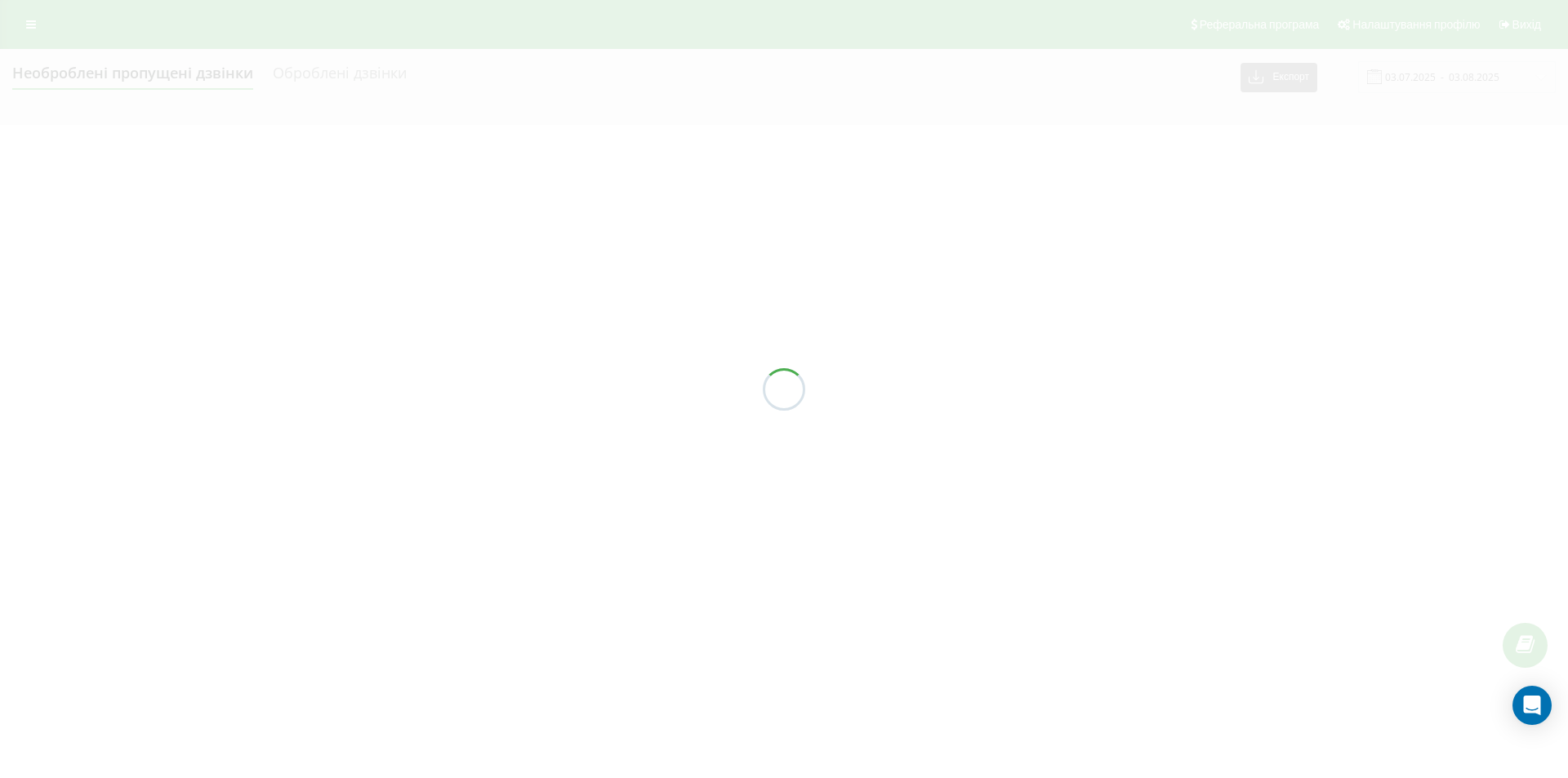 scroll, scrollTop: 0, scrollLeft: 0, axis: both 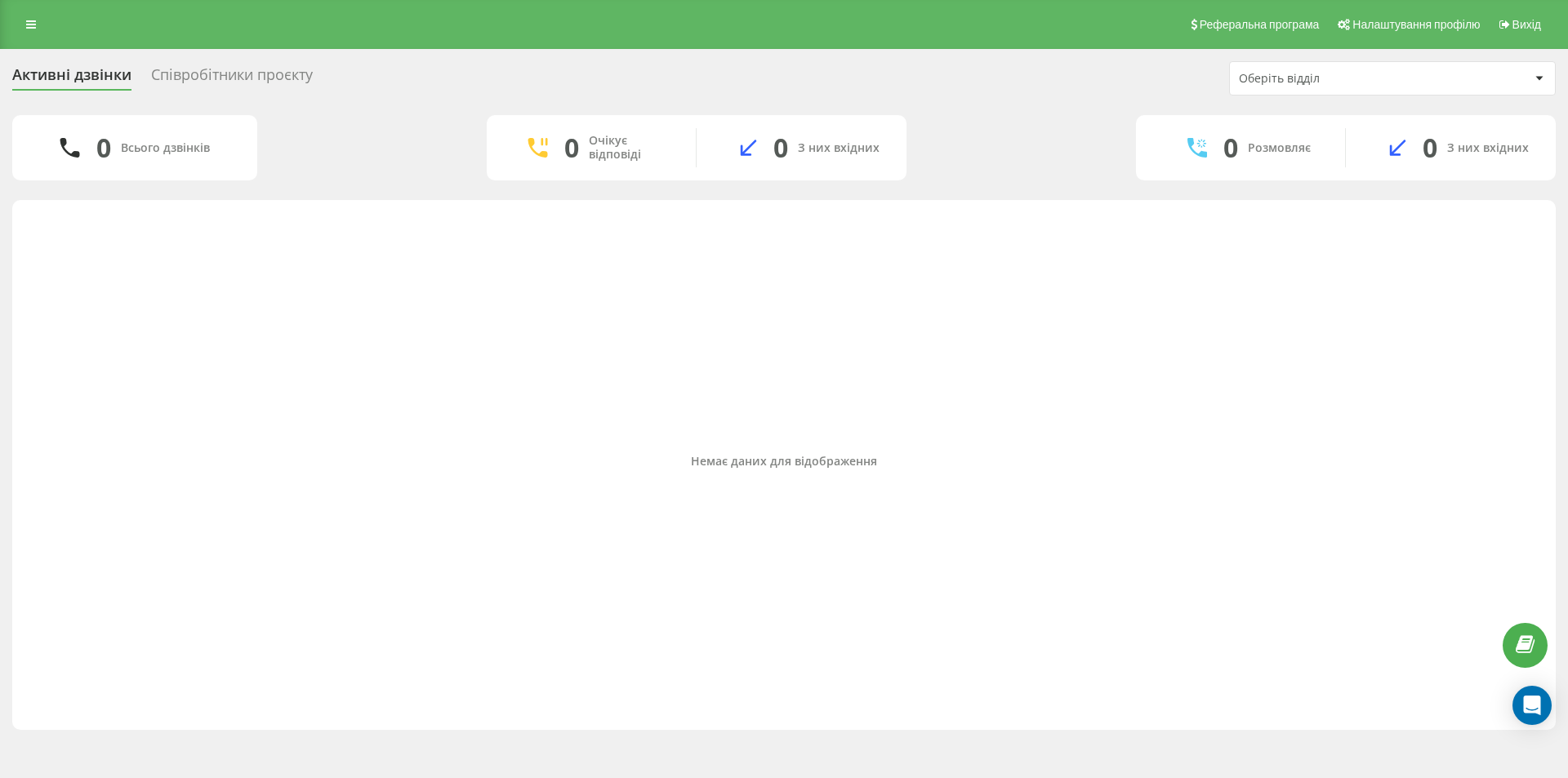 click on "Співробітники проєкту" at bounding box center (232, 78) 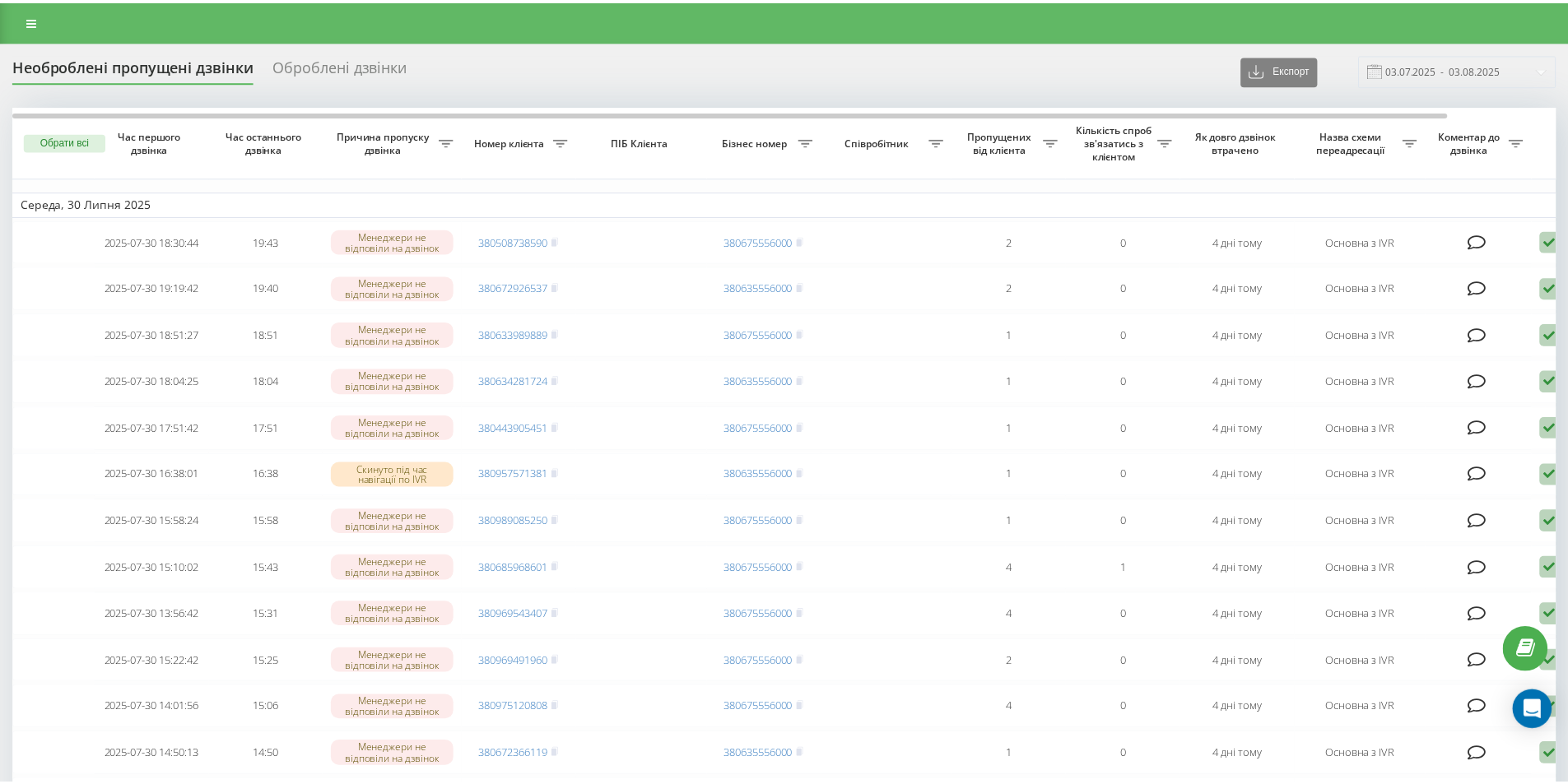 scroll, scrollTop: 0, scrollLeft: 0, axis: both 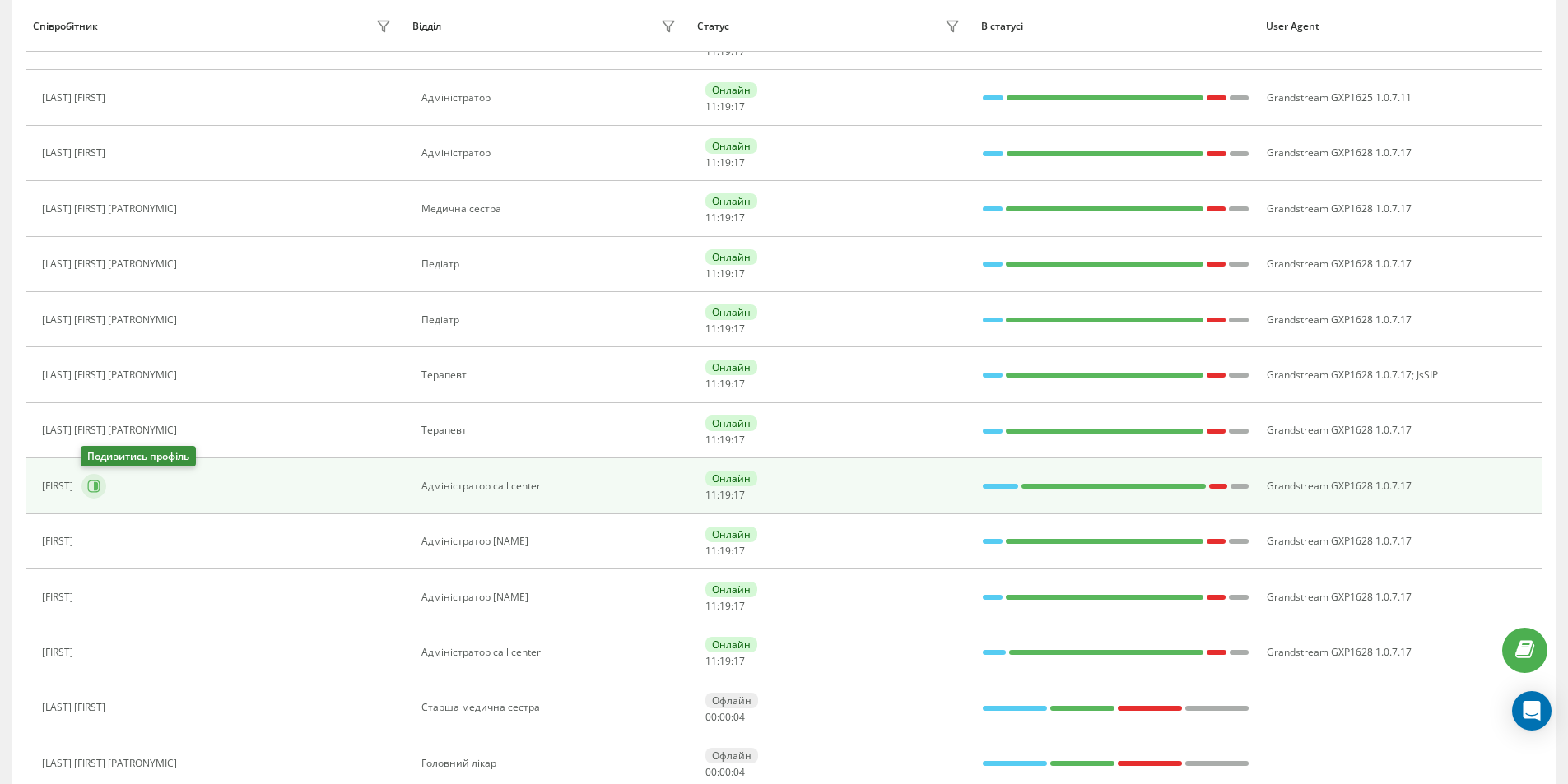 click 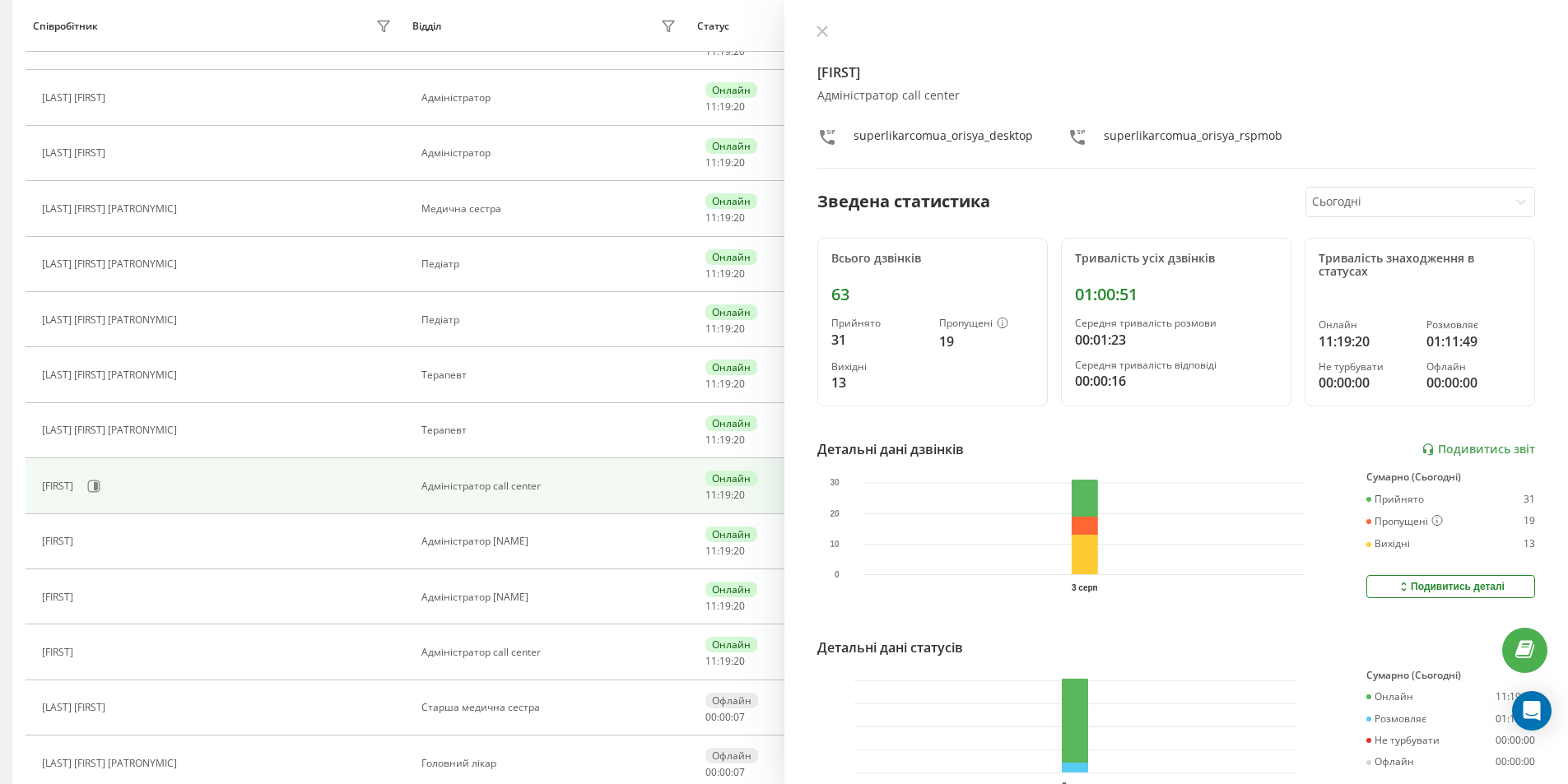scroll, scrollTop: 0, scrollLeft: 0, axis: both 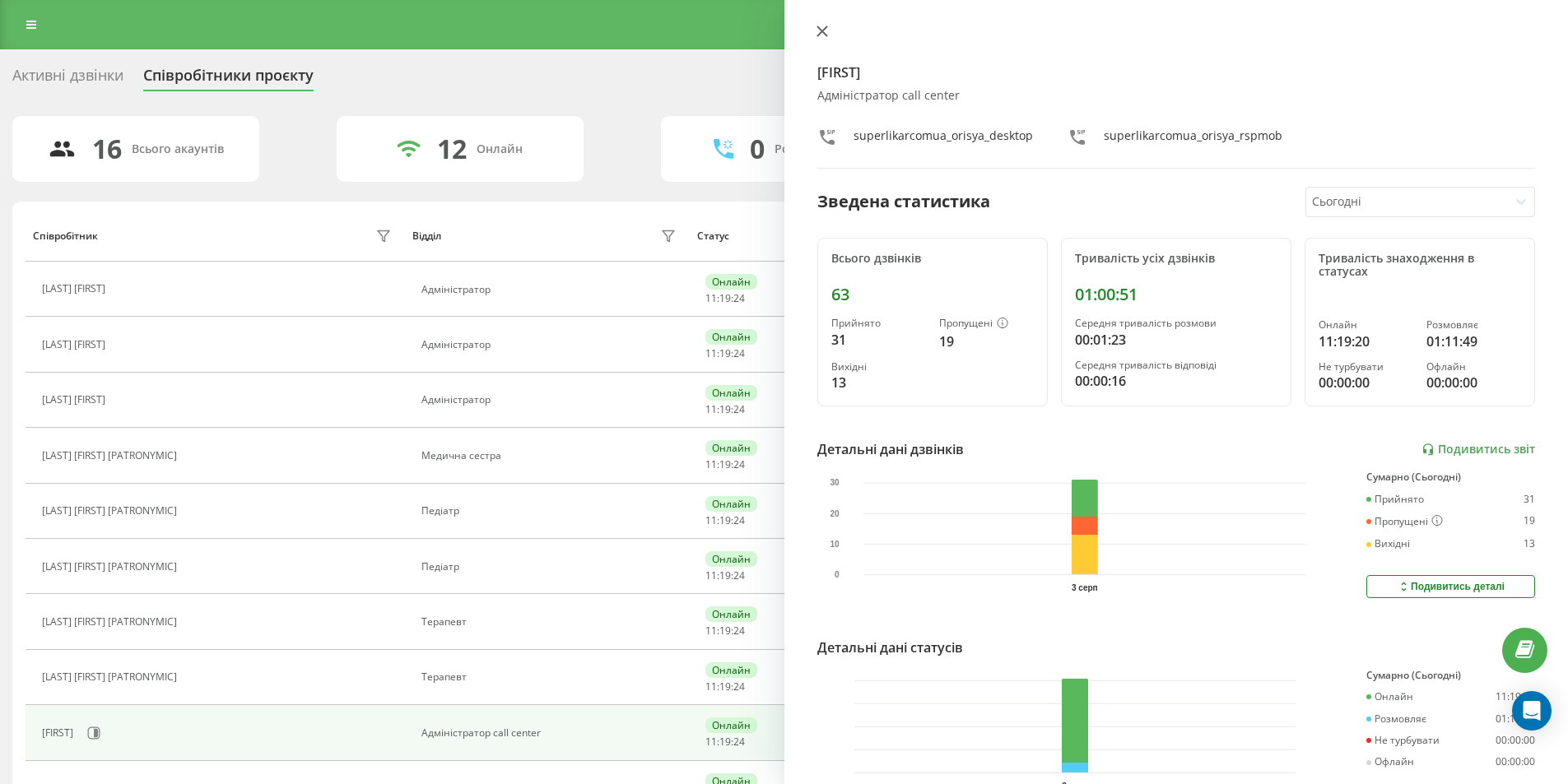 click 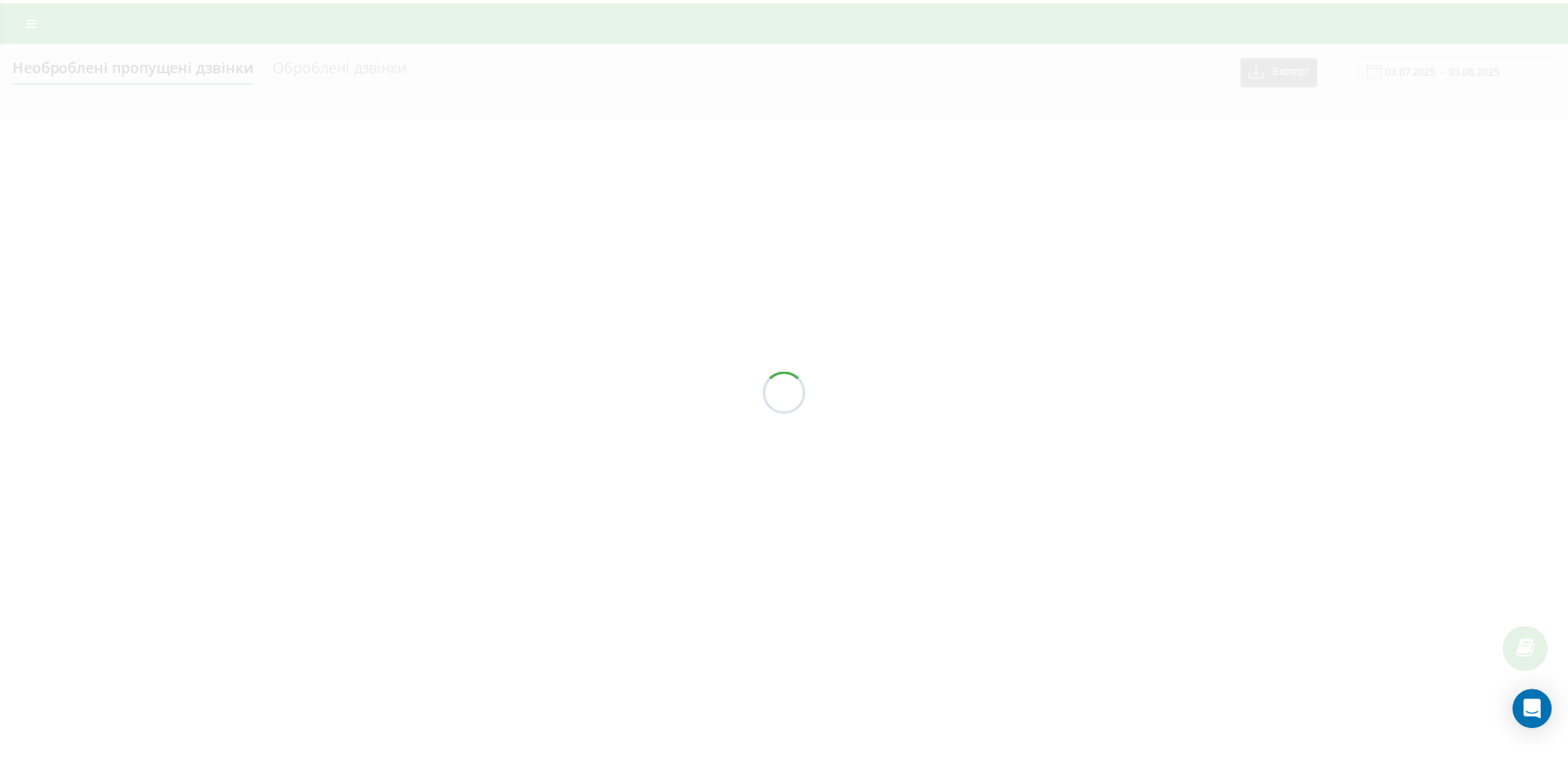 scroll, scrollTop: 0, scrollLeft: 0, axis: both 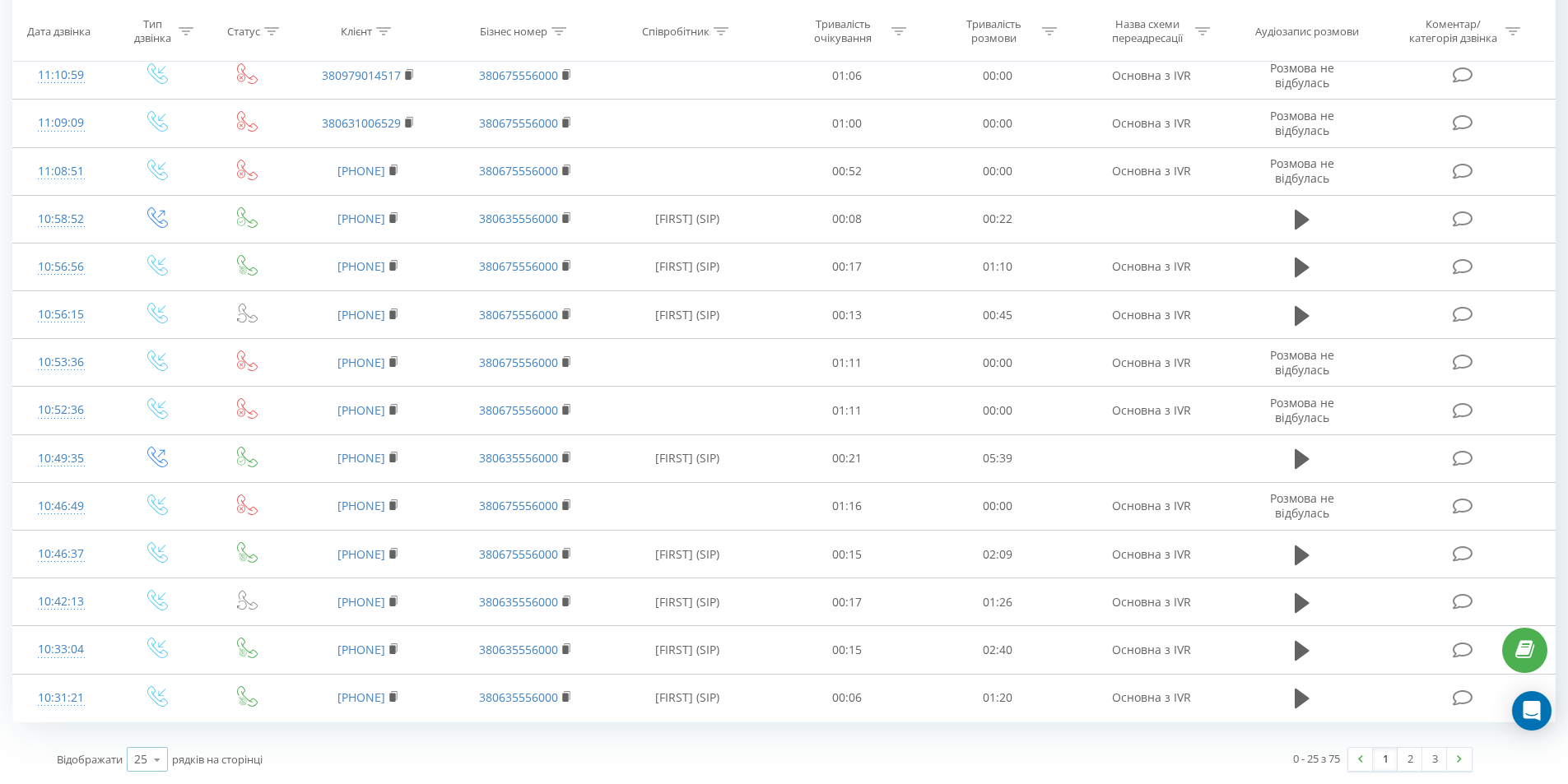 click at bounding box center (157, 759) 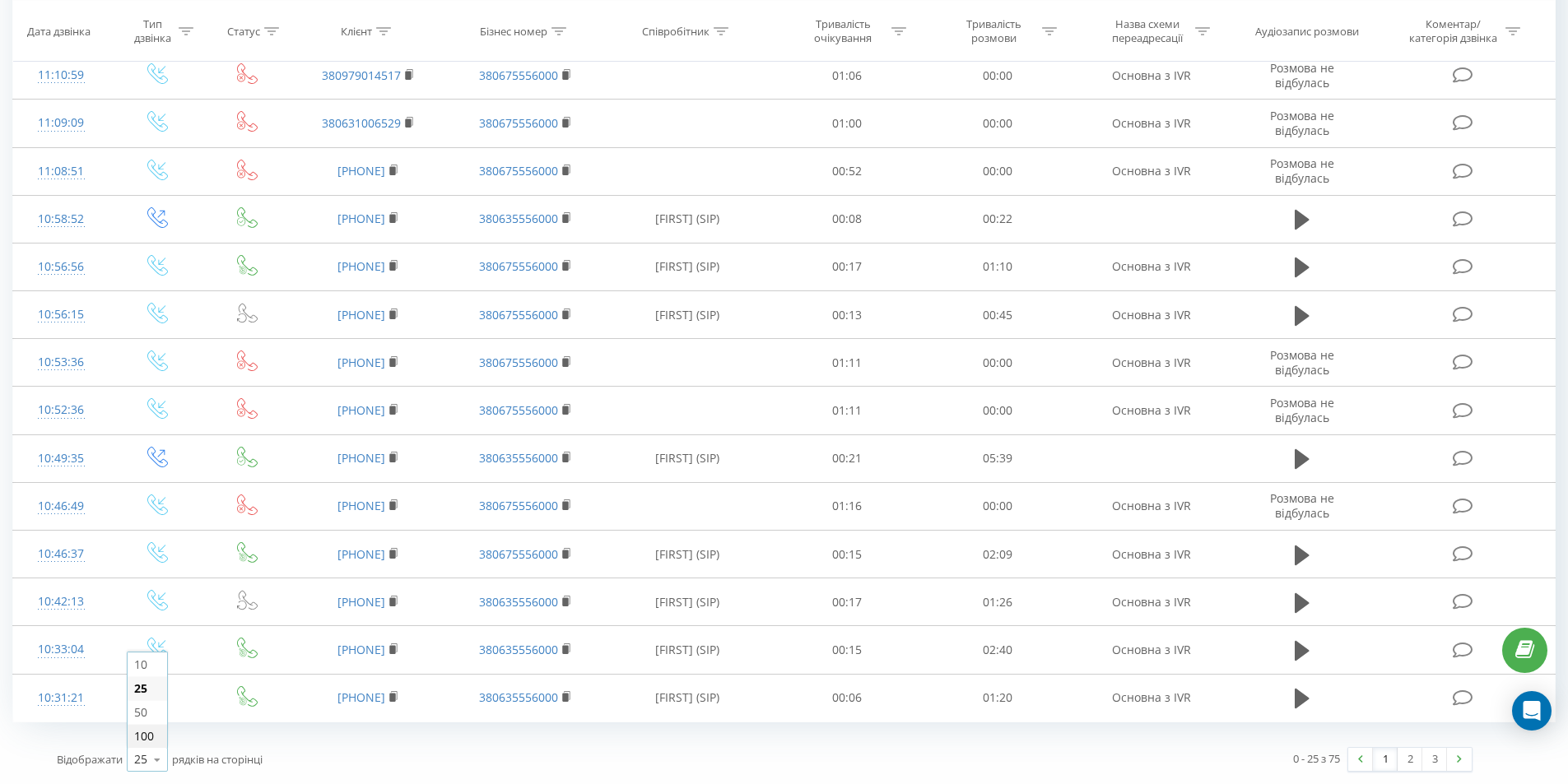click on "100" at bounding box center [144, 735] 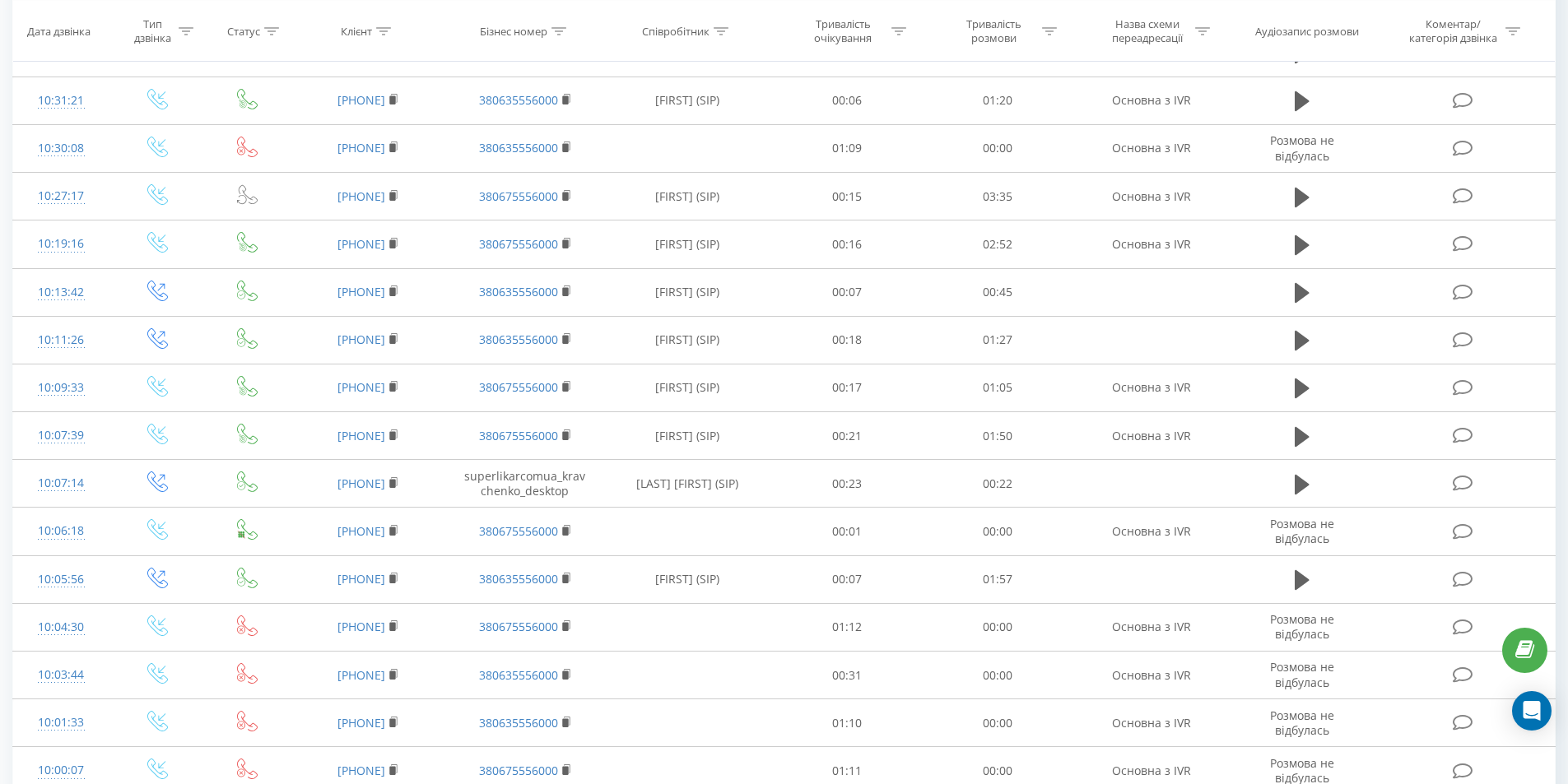 scroll, scrollTop: 1774, scrollLeft: 0, axis: vertical 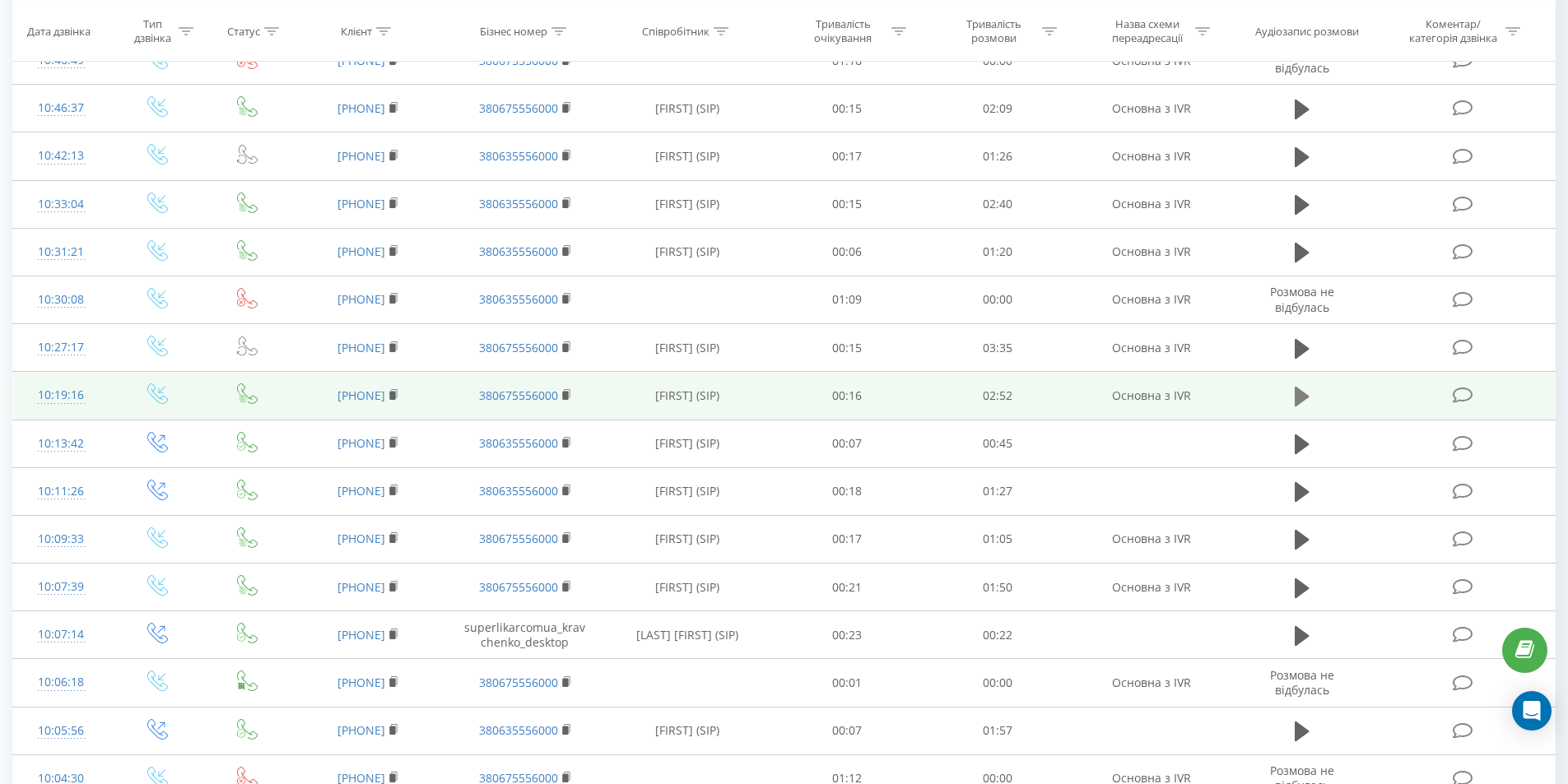 click at bounding box center [1302, 397] 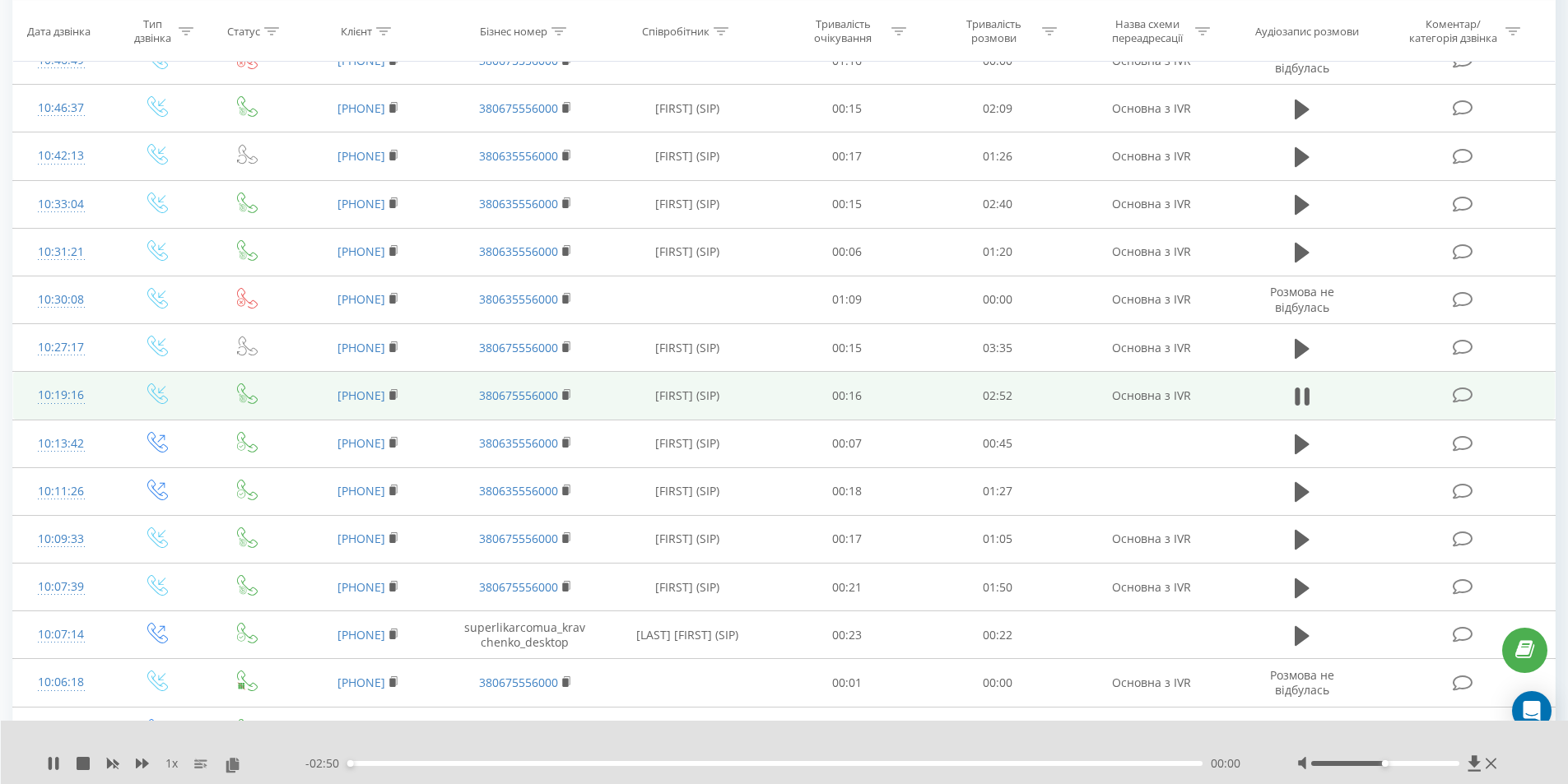 click on "00:00" at bounding box center [775, 763] 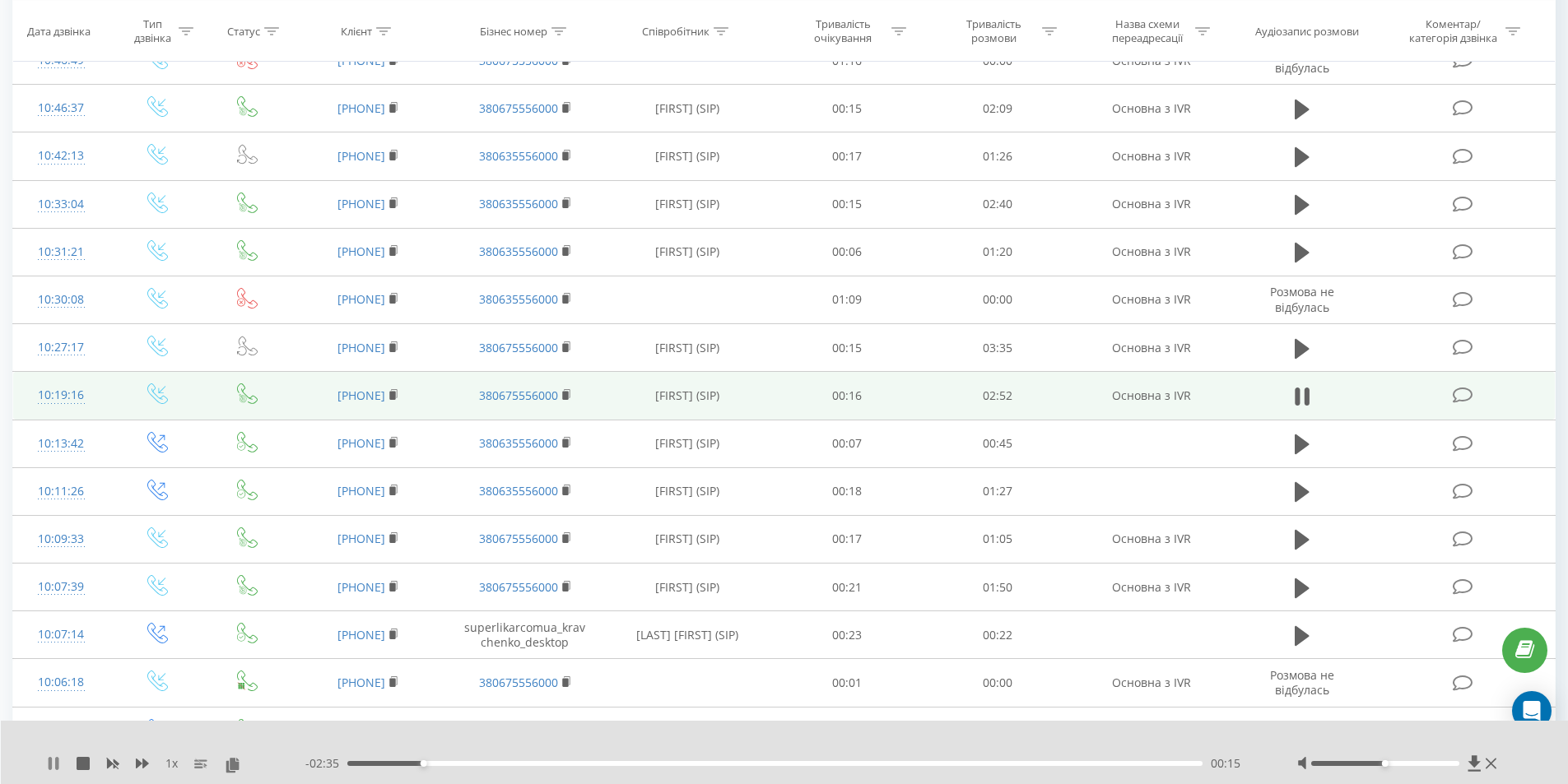 click 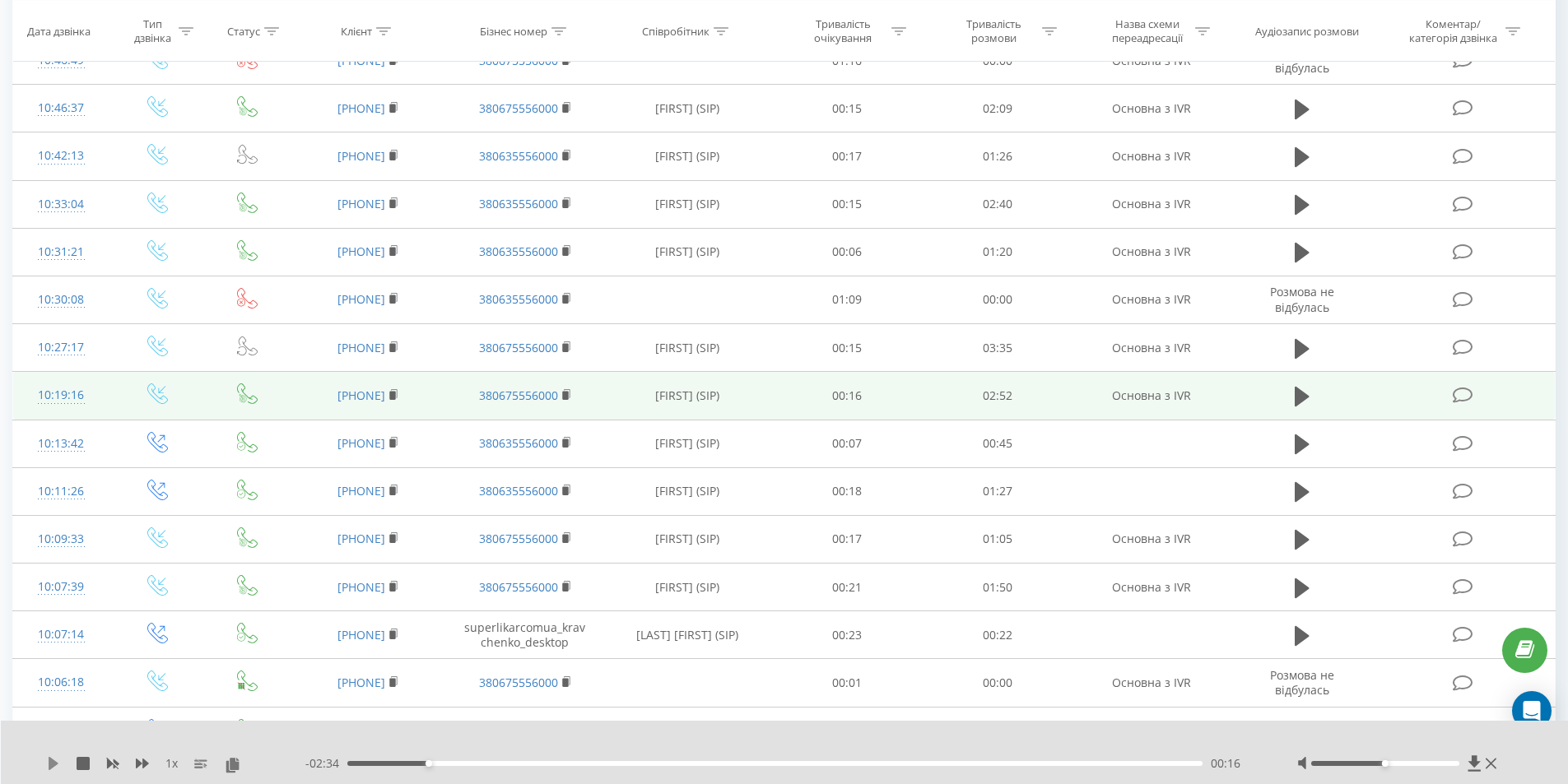 click 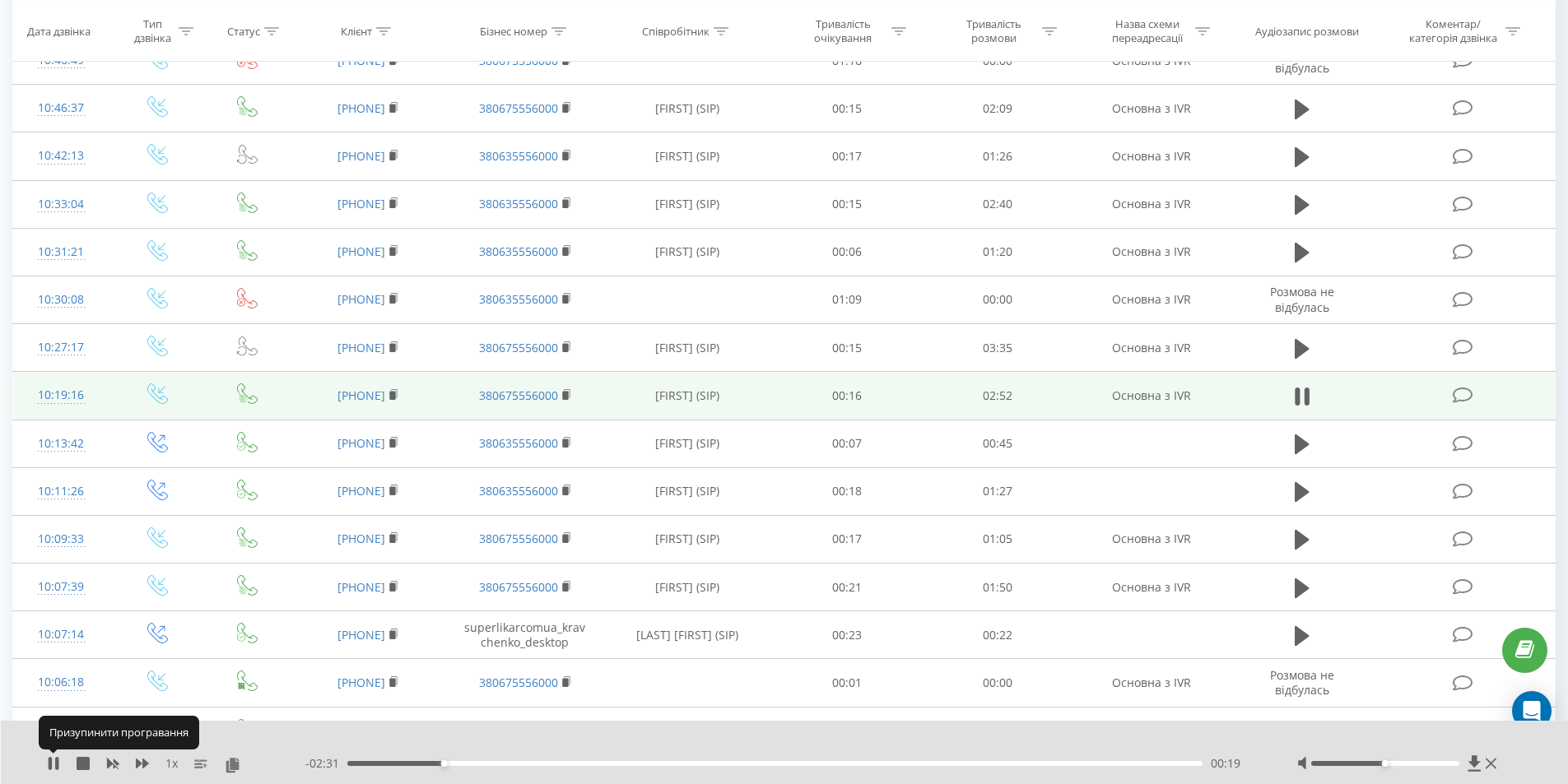 click 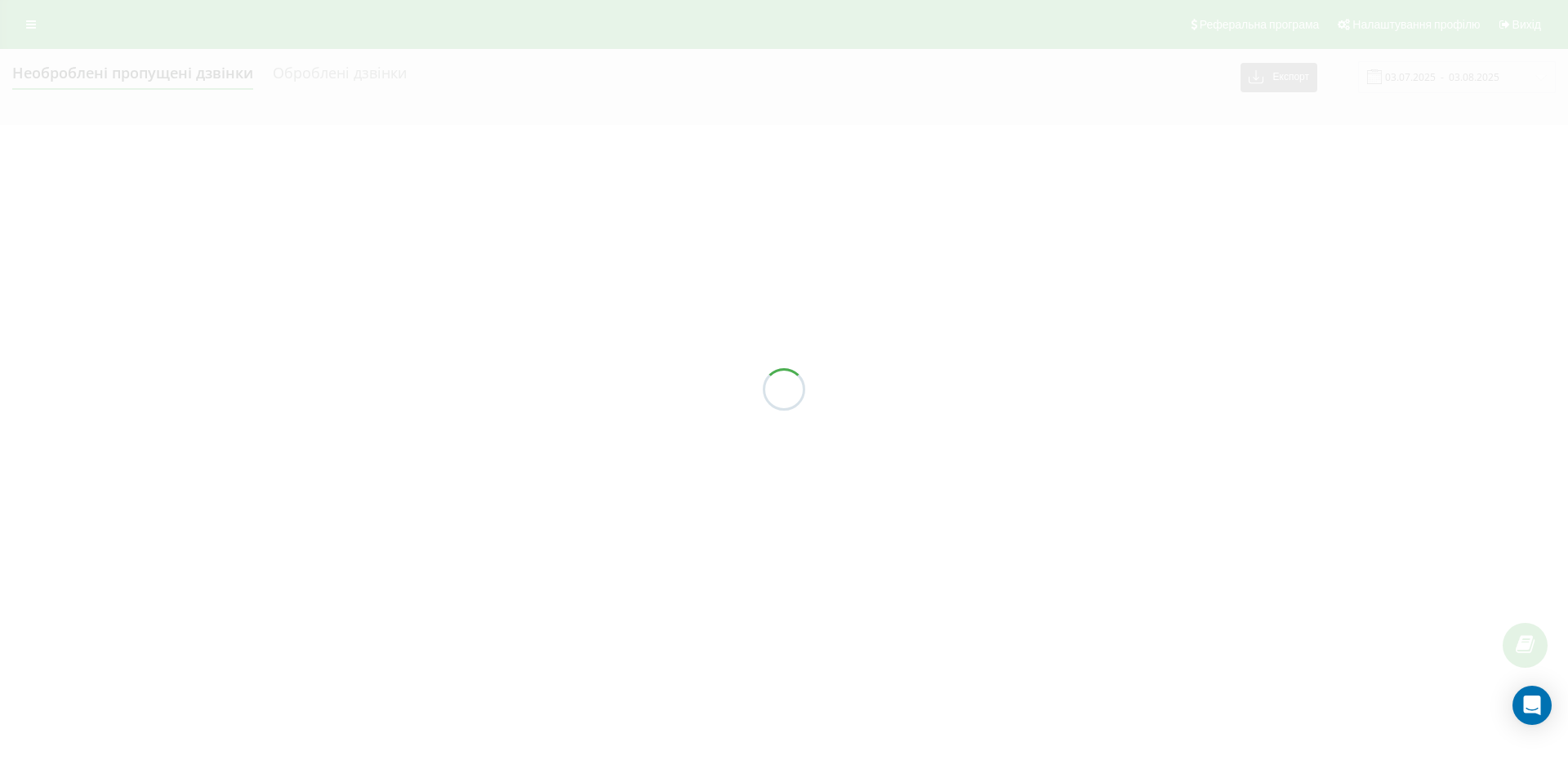 scroll, scrollTop: 0, scrollLeft: 0, axis: both 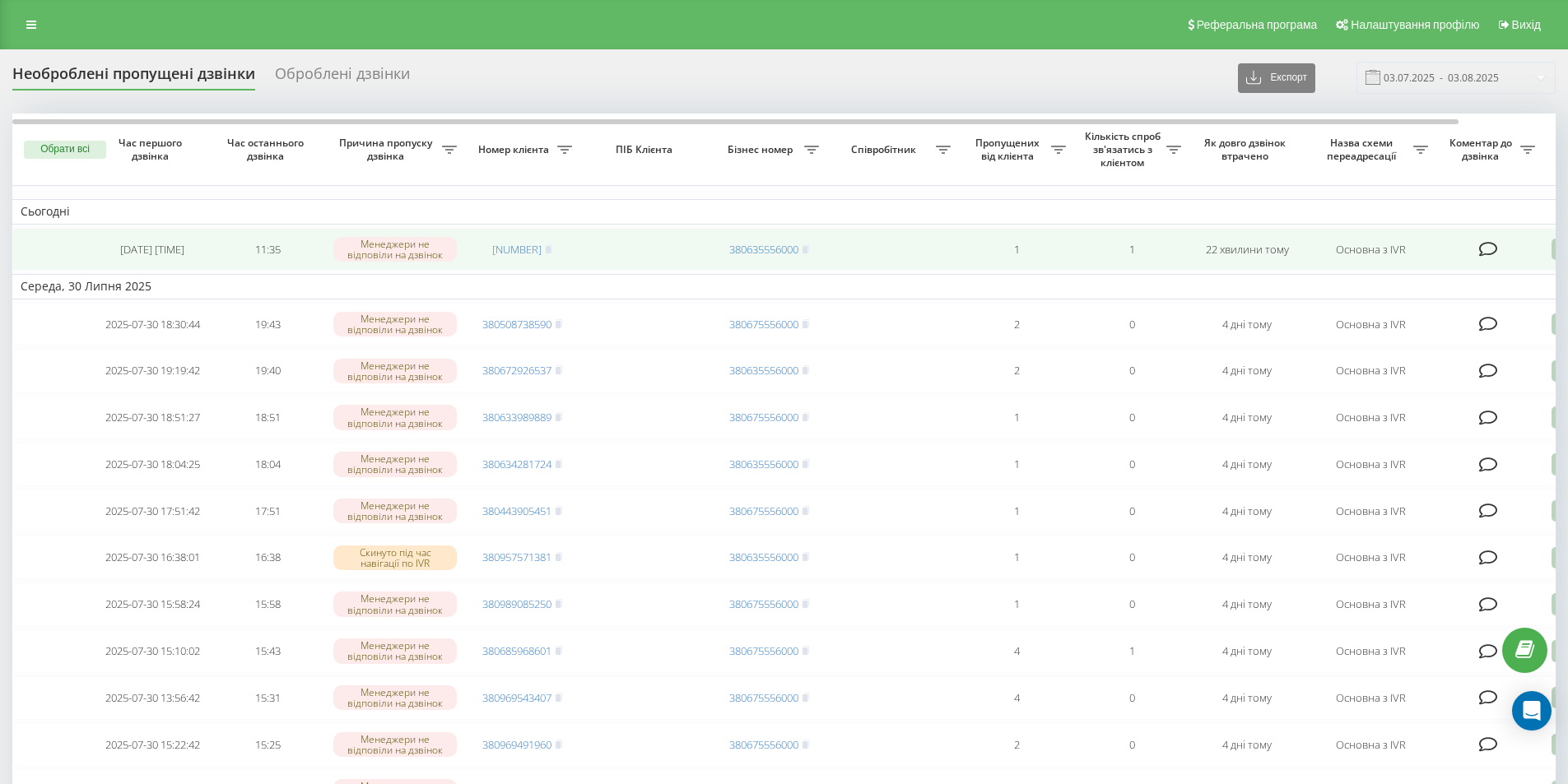 click at bounding box center (1561, 249) 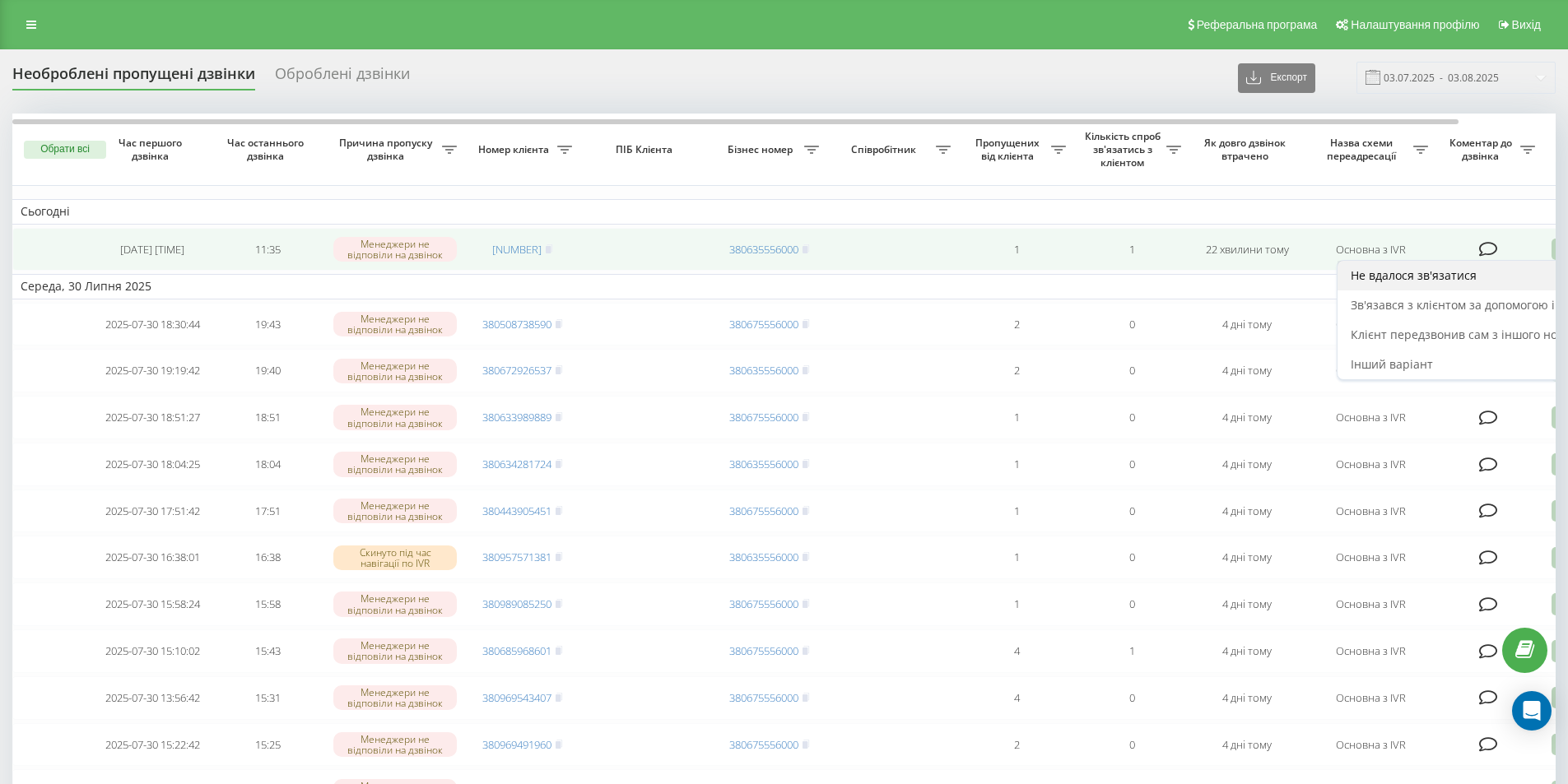 click on "Не вдалося зв'язатися" at bounding box center [1491, 276] 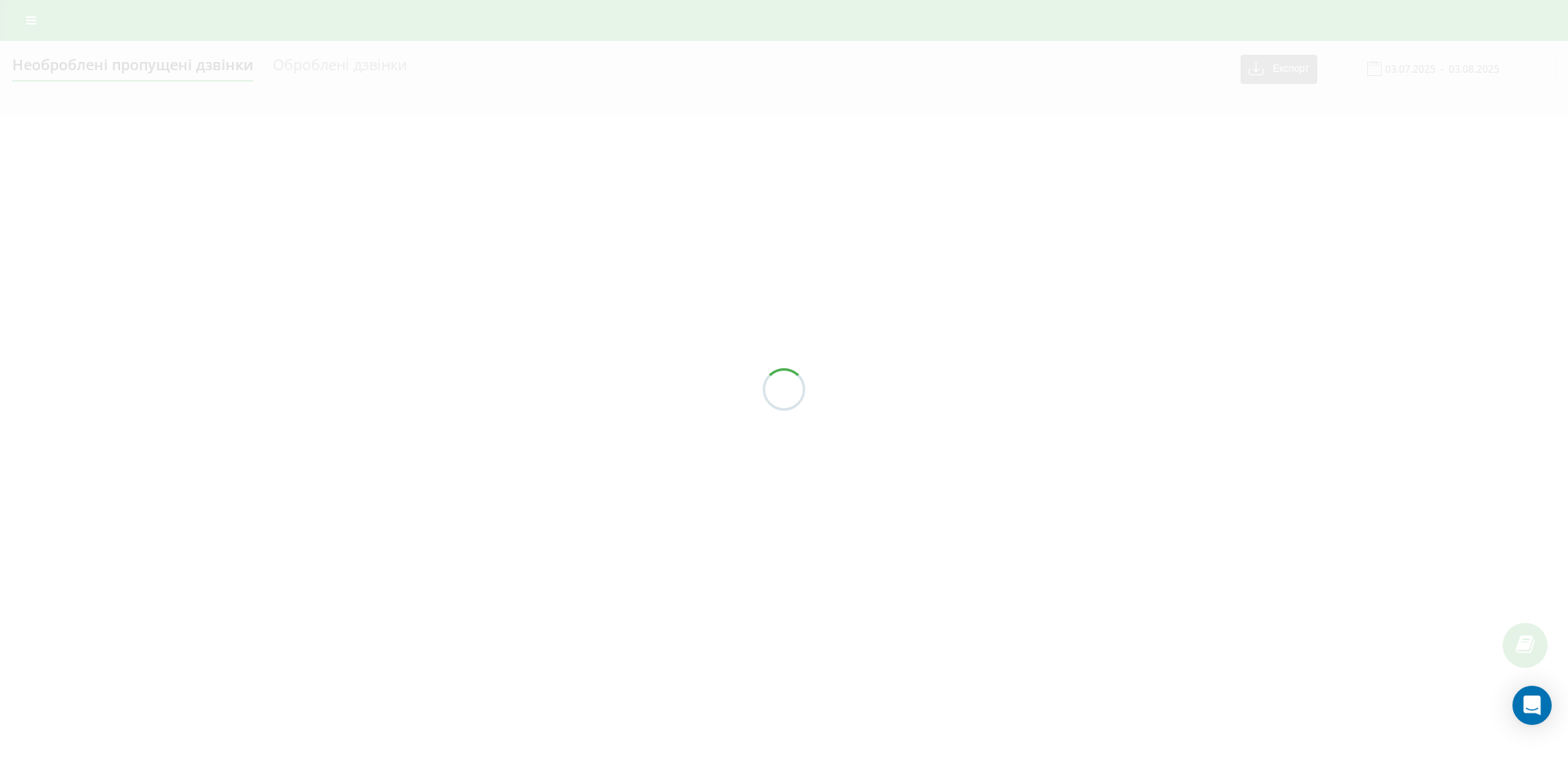 scroll, scrollTop: 0, scrollLeft: 0, axis: both 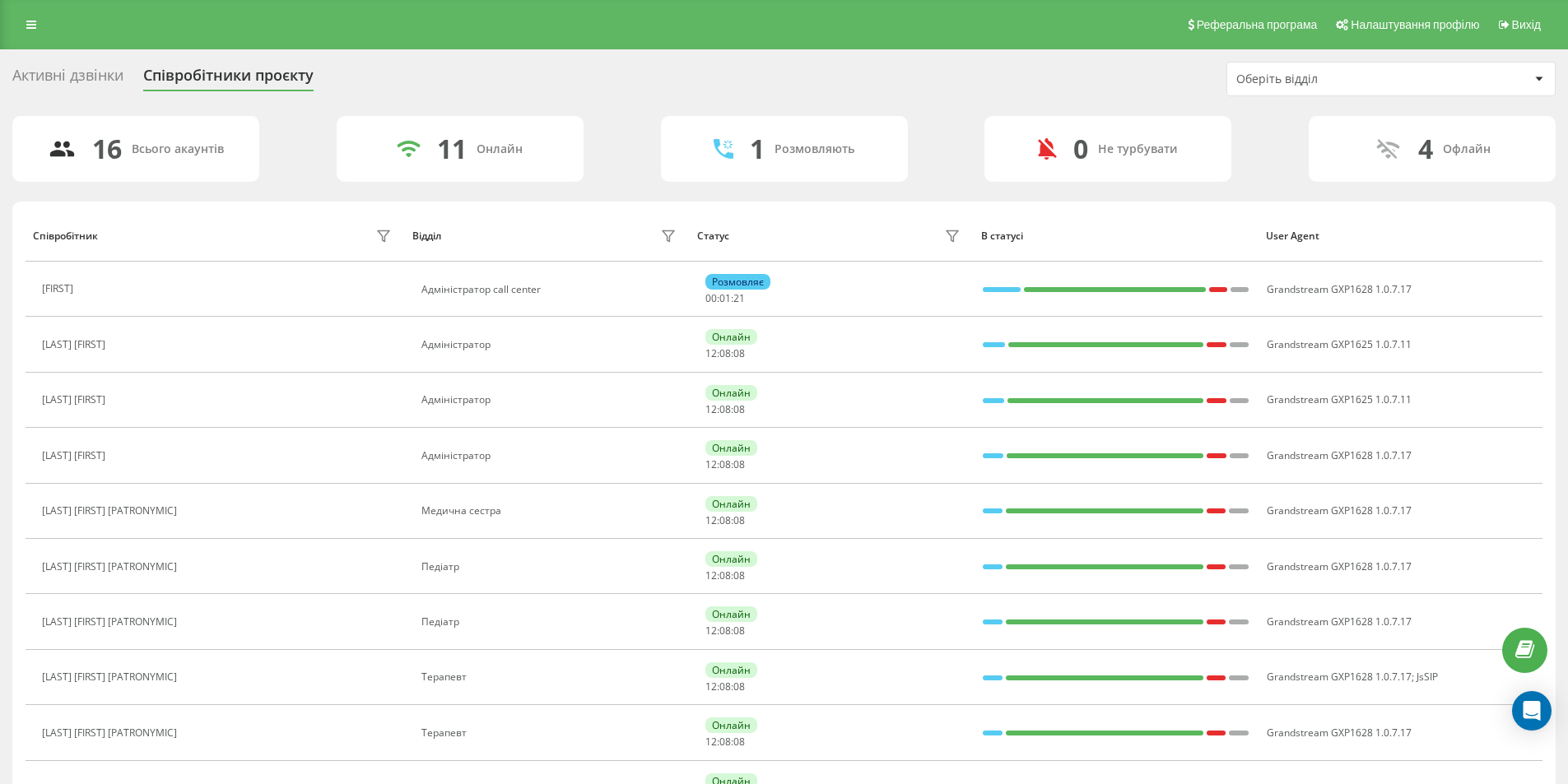 click on "Активні дзвінки" at bounding box center [67, 79] 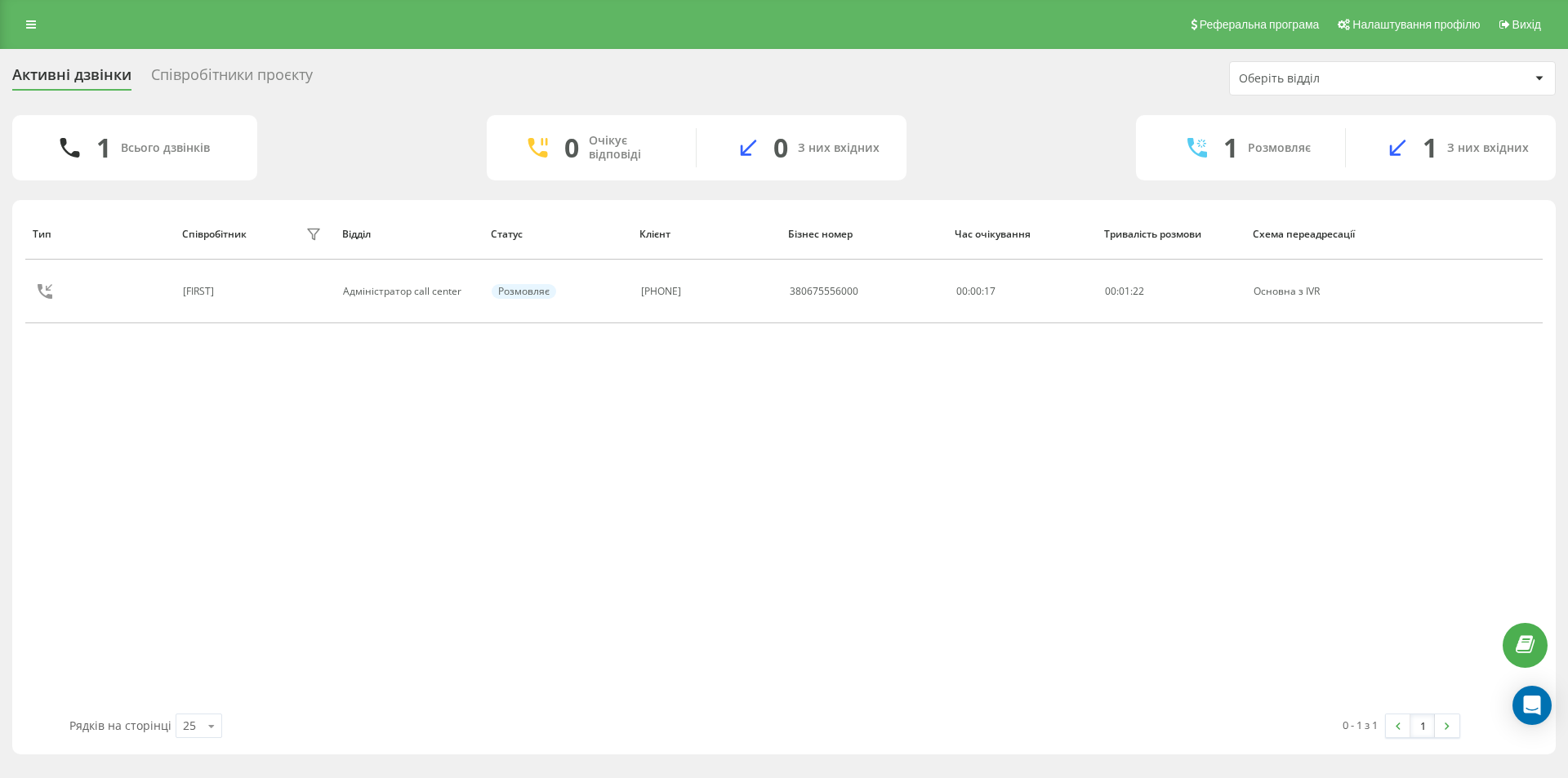 scroll, scrollTop: 0, scrollLeft: 0, axis: both 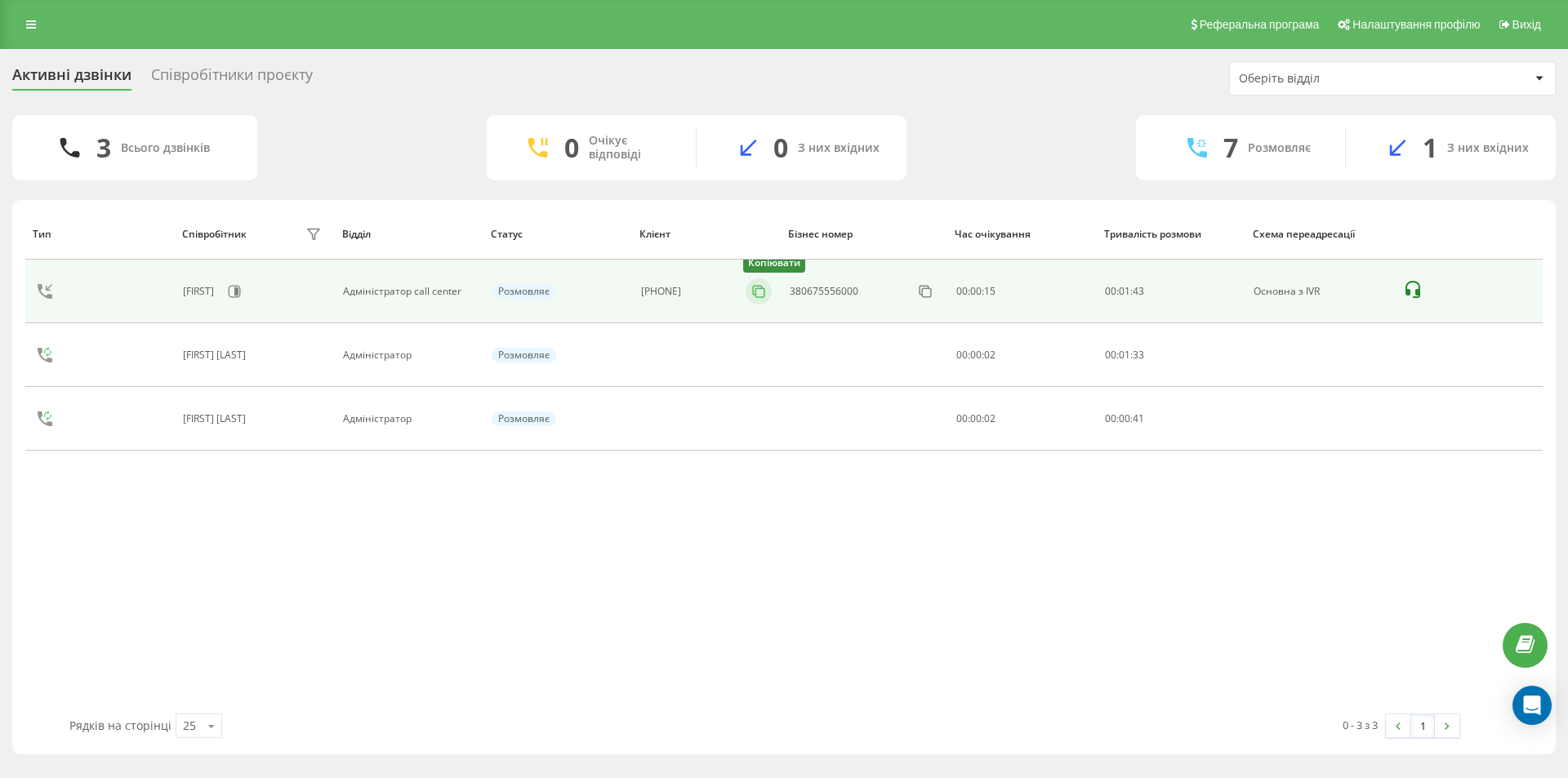 click 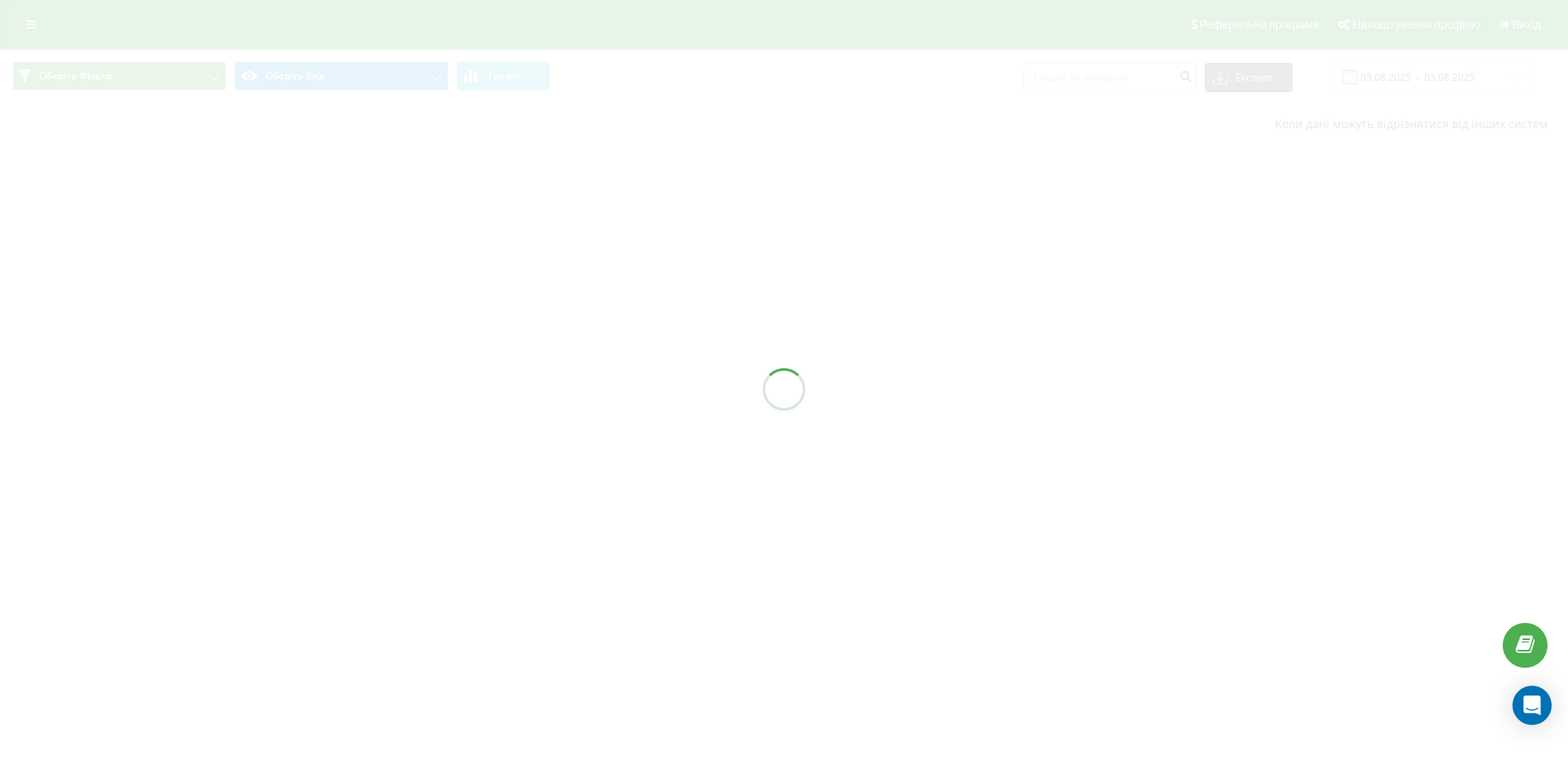 scroll, scrollTop: 0, scrollLeft: 0, axis: both 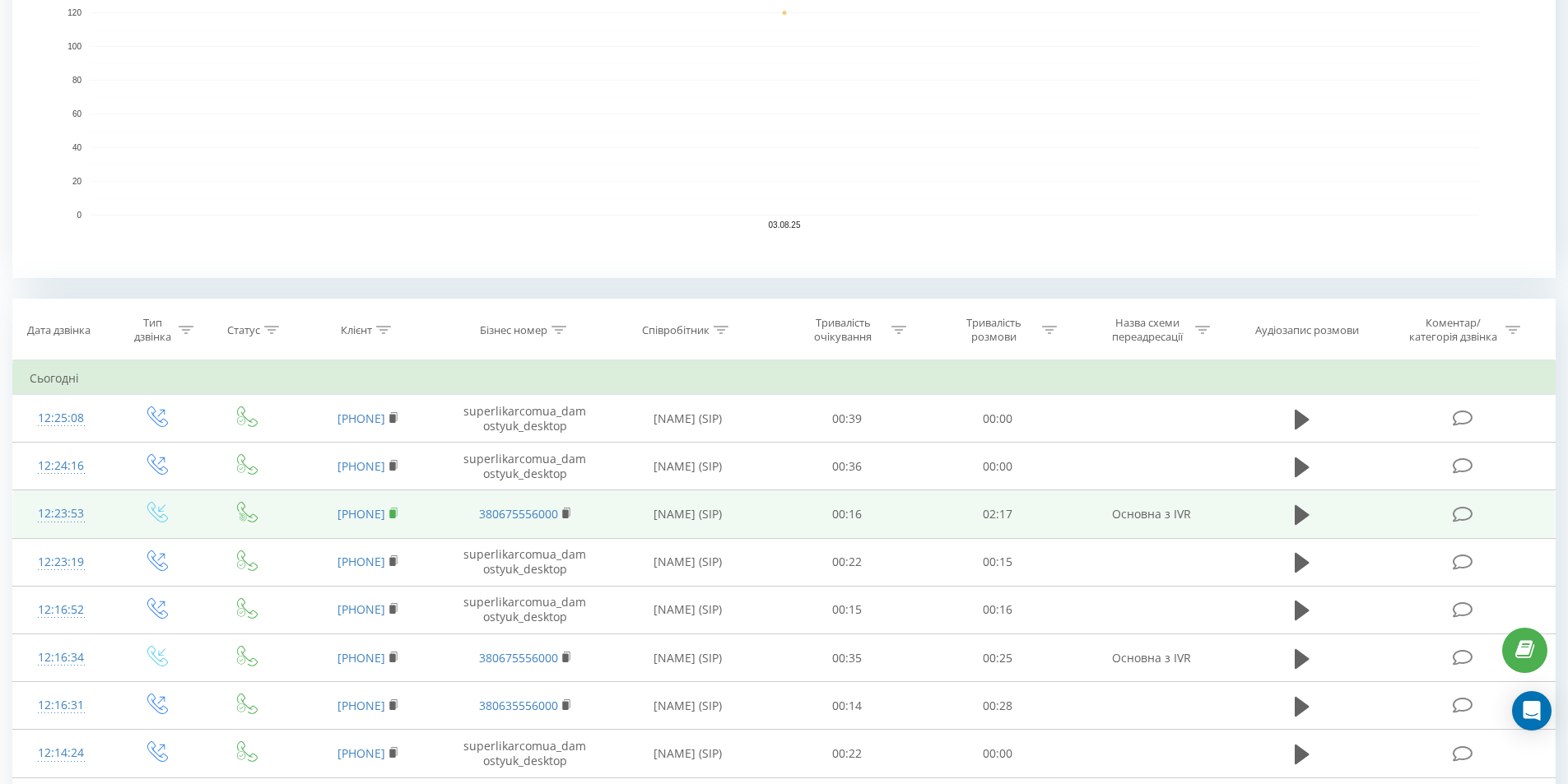click 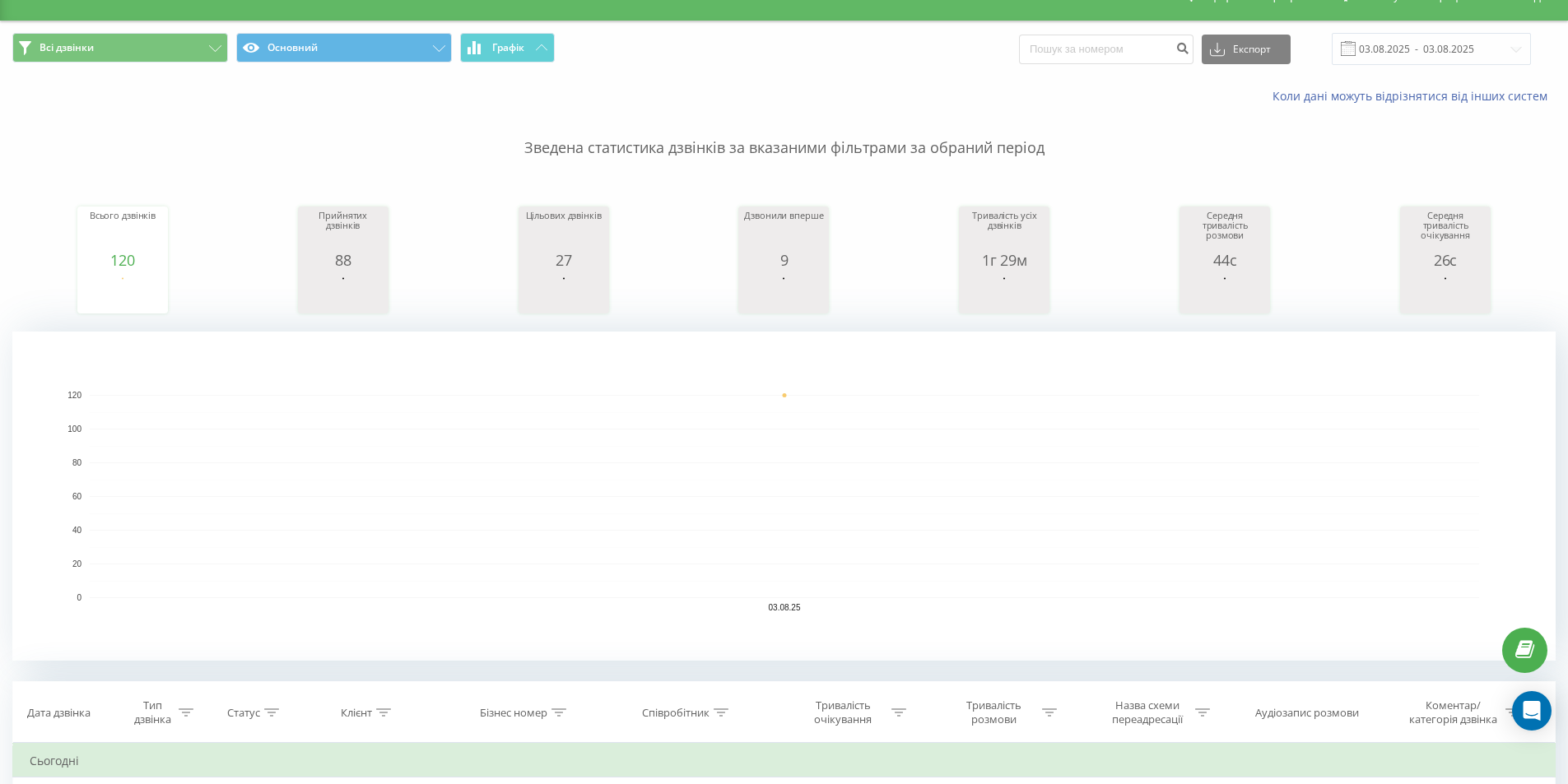 scroll, scrollTop: 0, scrollLeft: 0, axis: both 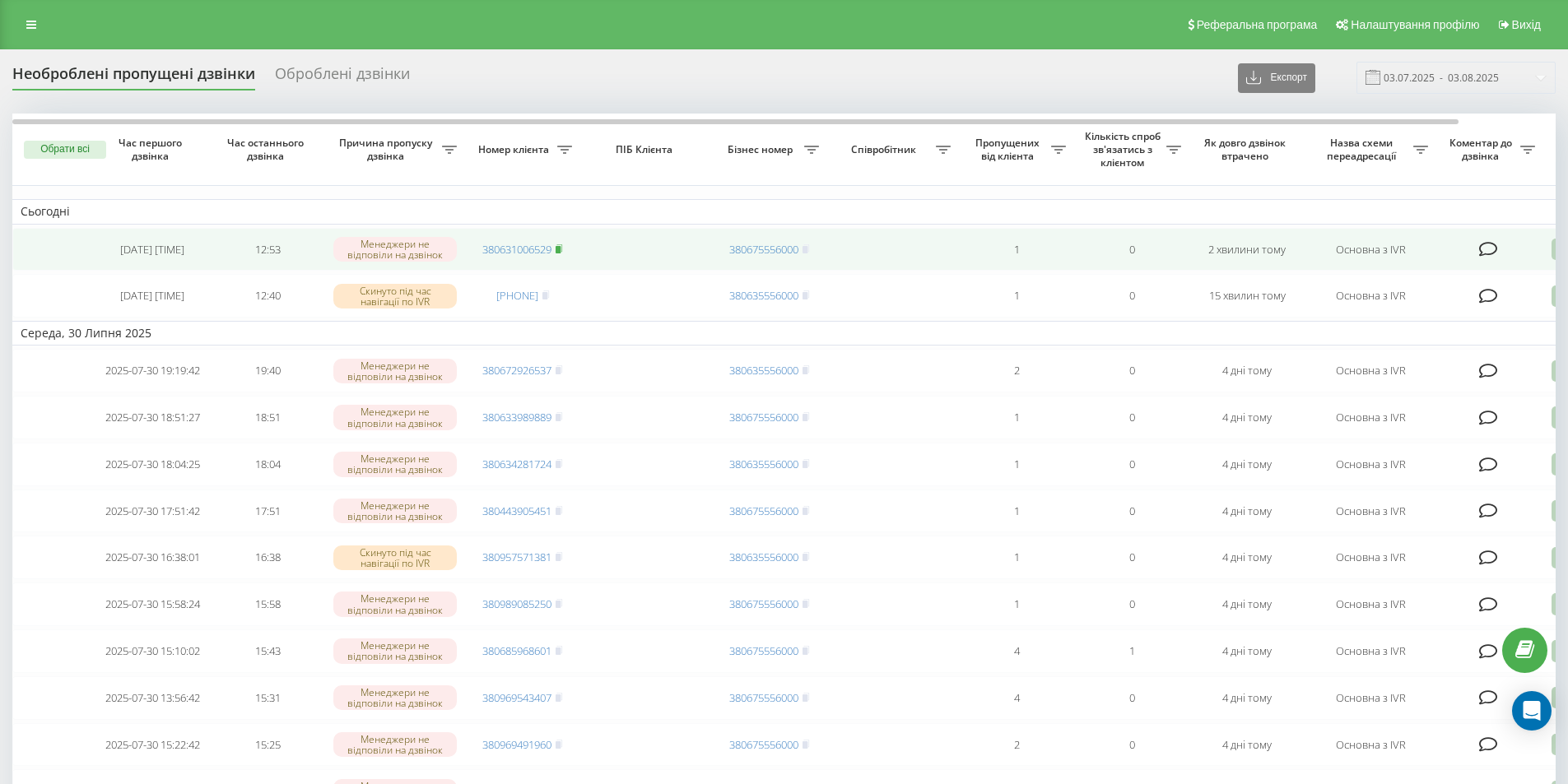 click 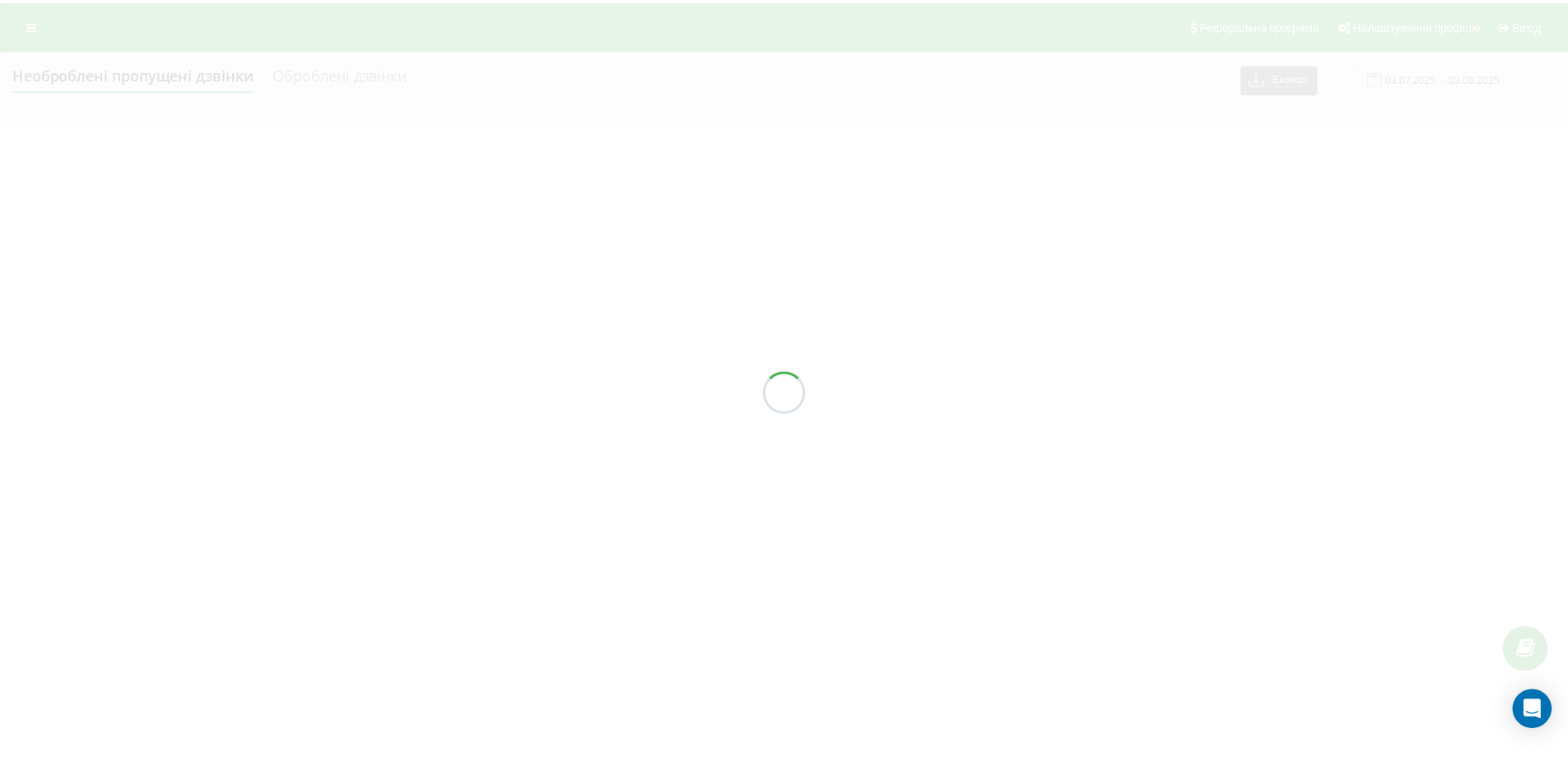 scroll, scrollTop: 0, scrollLeft: 0, axis: both 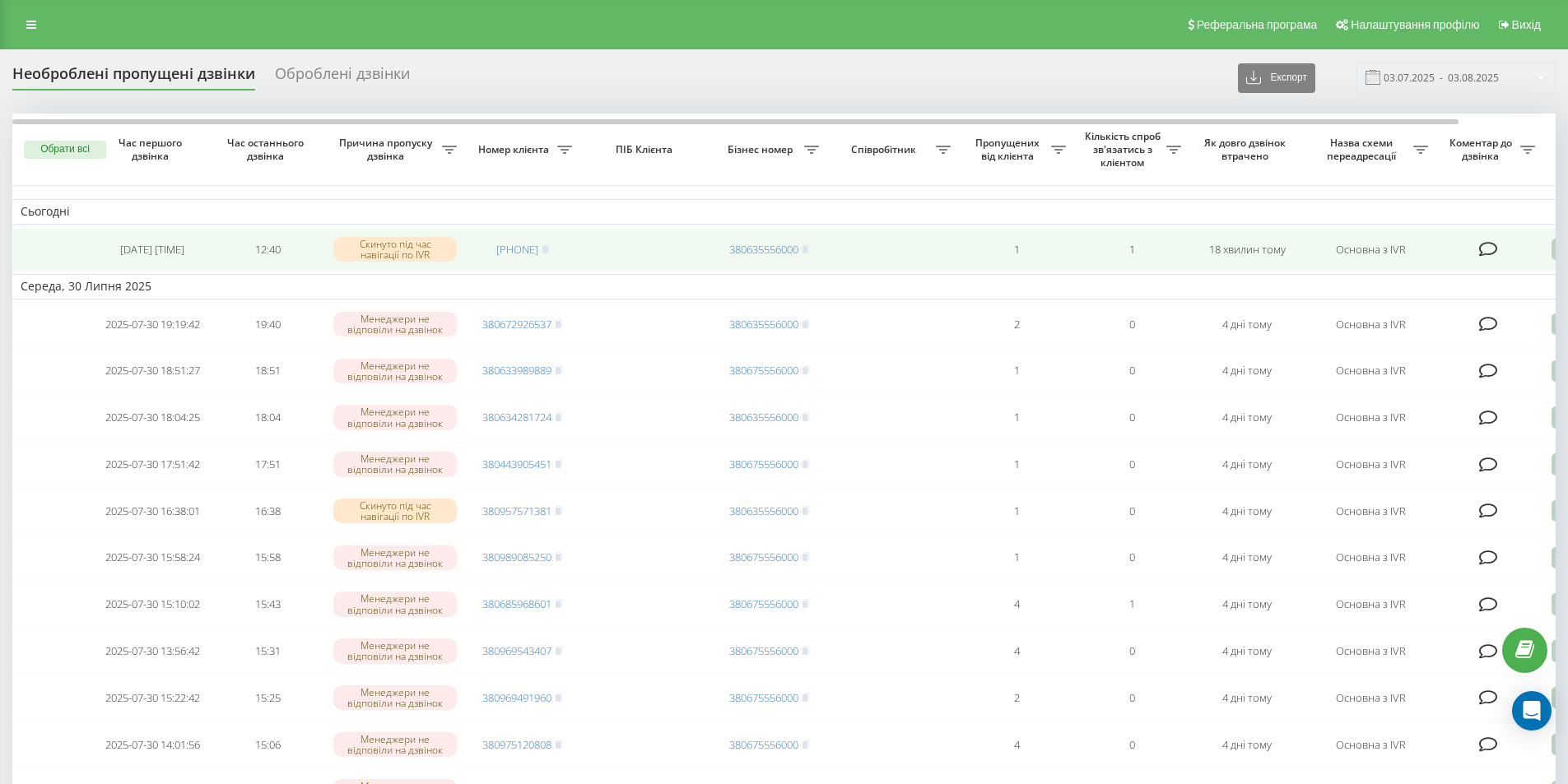 click at bounding box center [1561, 249] 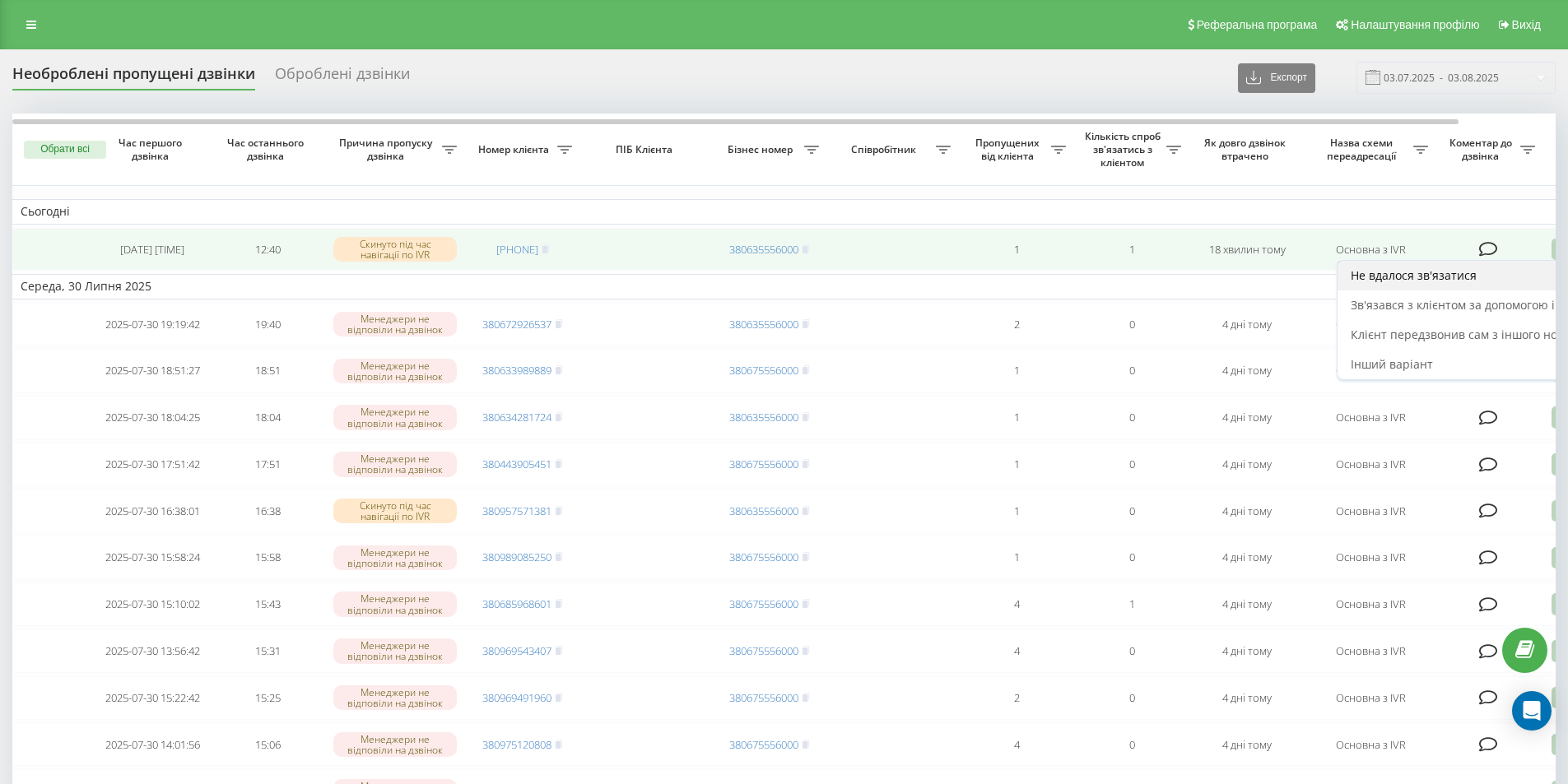 click on "Не вдалося зв'язатися" at bounding box center [1491, 276] 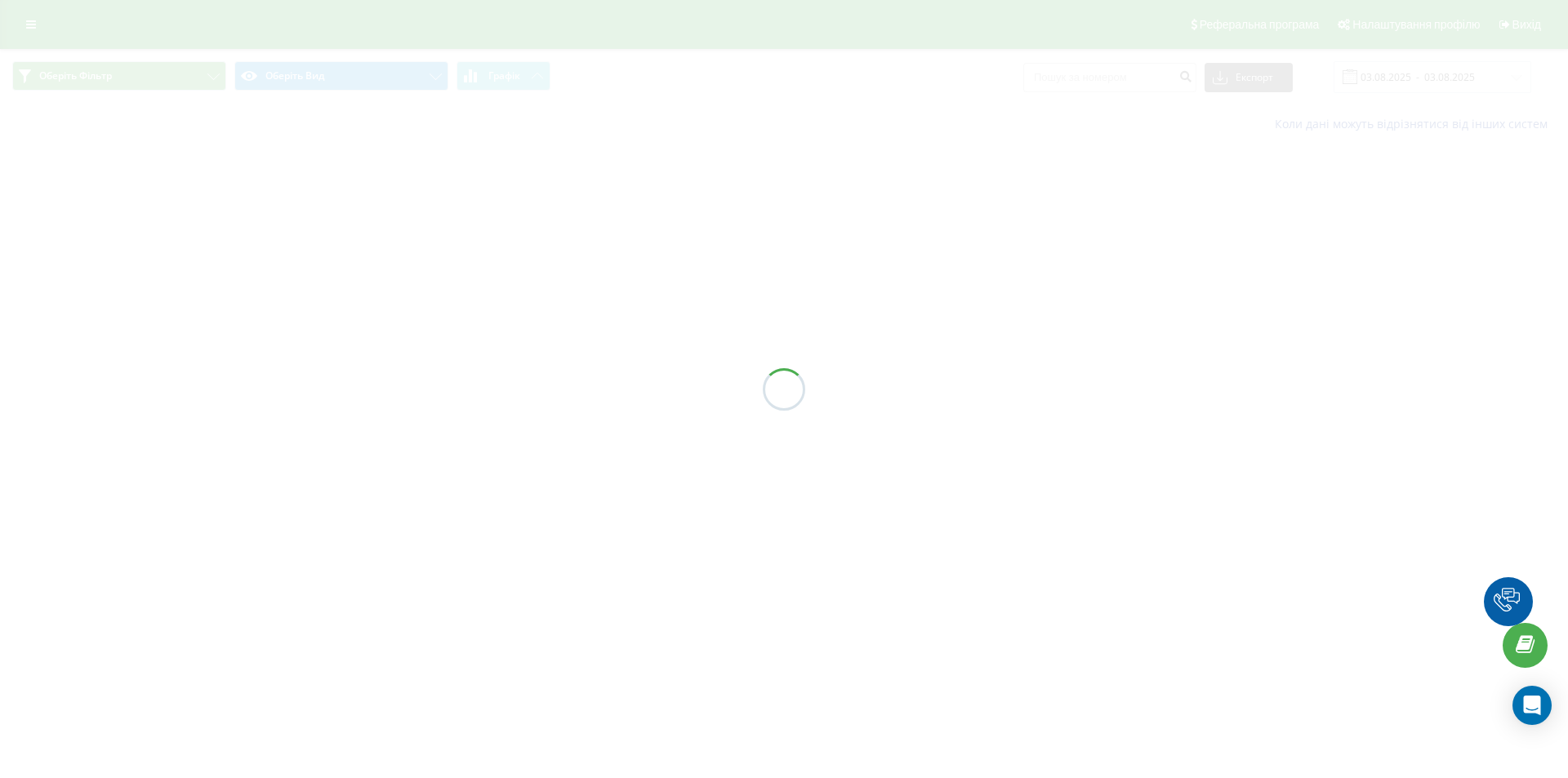 scroll, scrollTop: 0, scrollLeft: 0, axis: both 